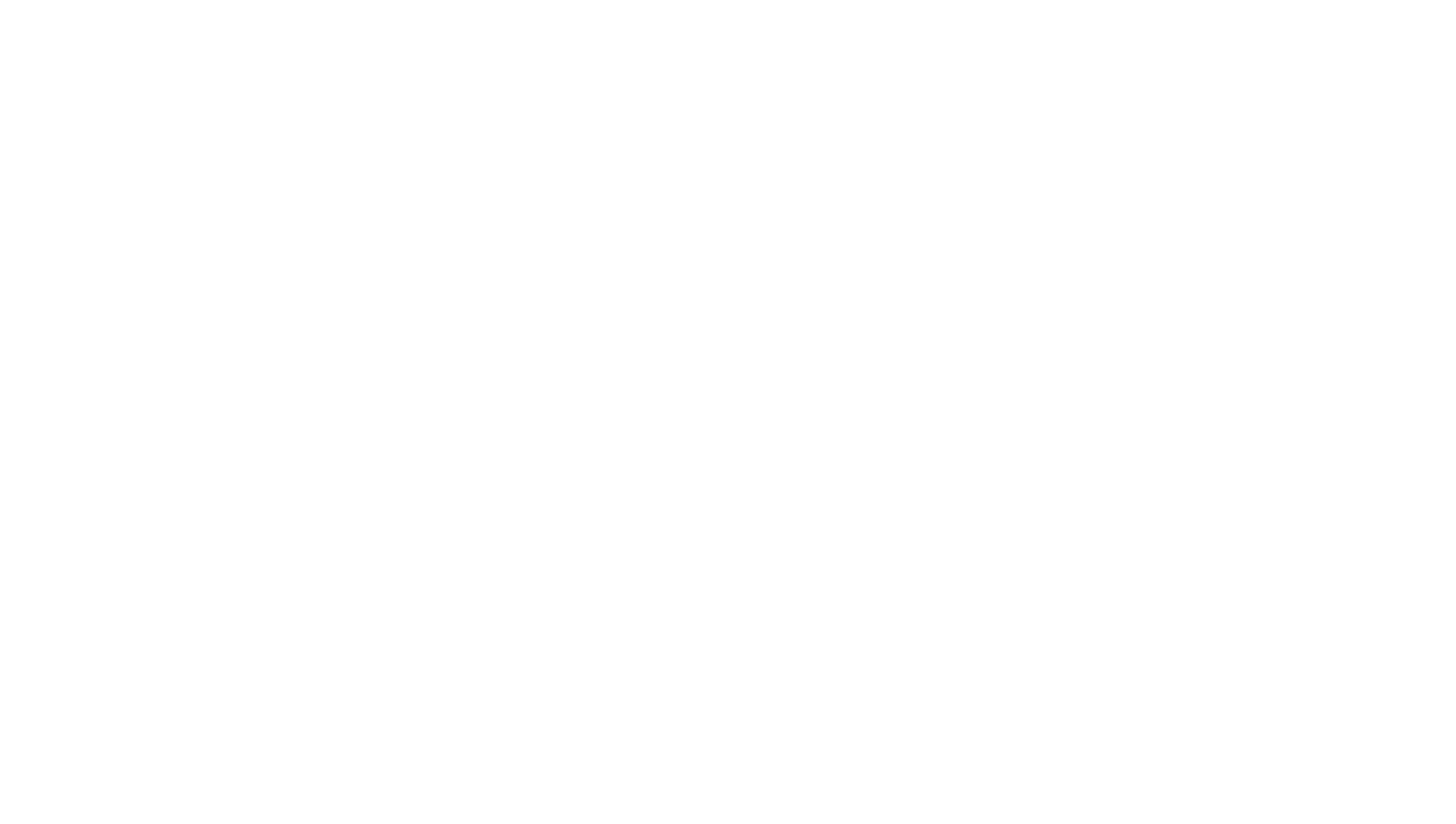 scroll, scrollTop: 0, scrollLeft: 0, axis: both 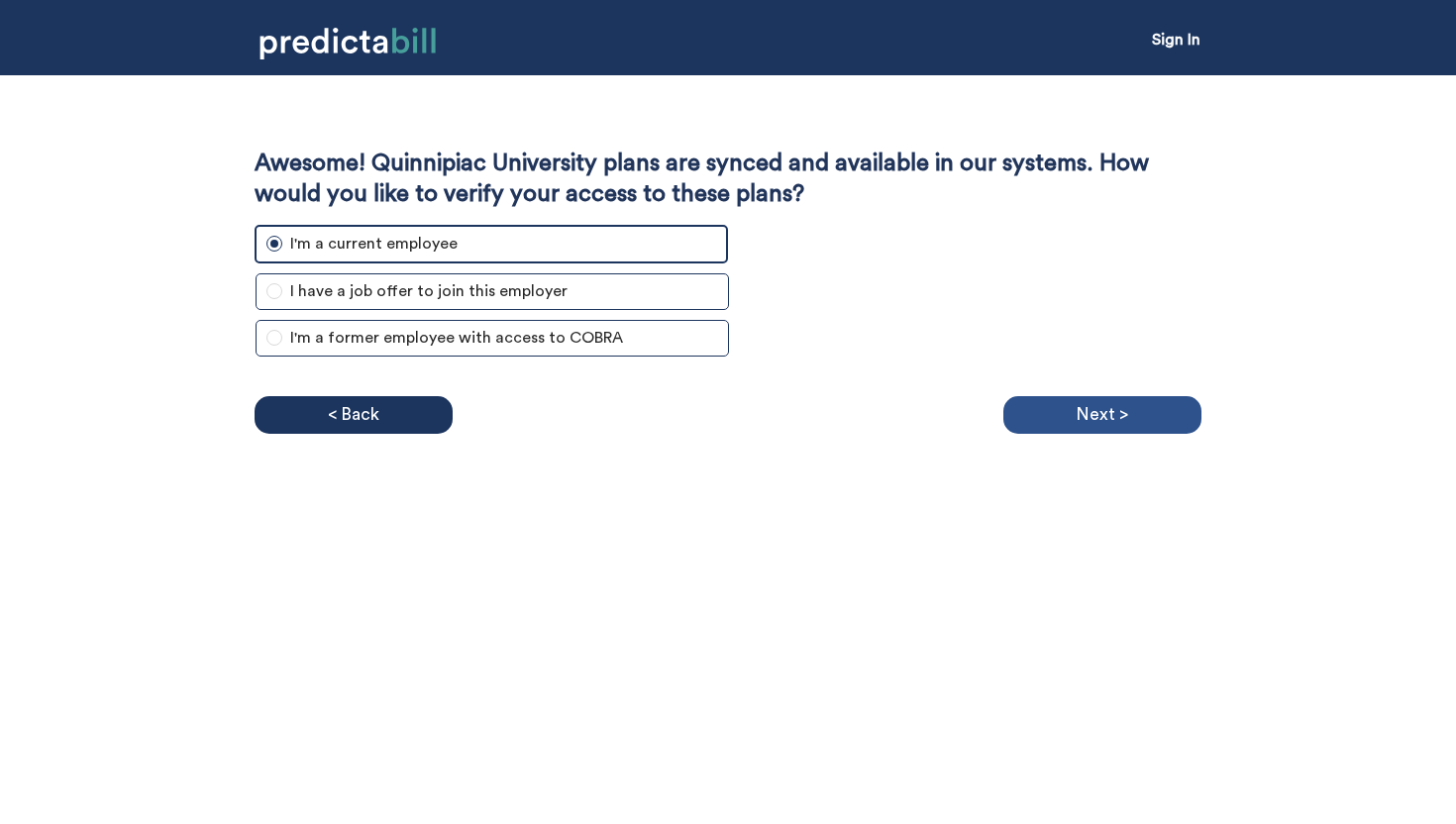click on "Next >" at bounding box center [1101, 415] 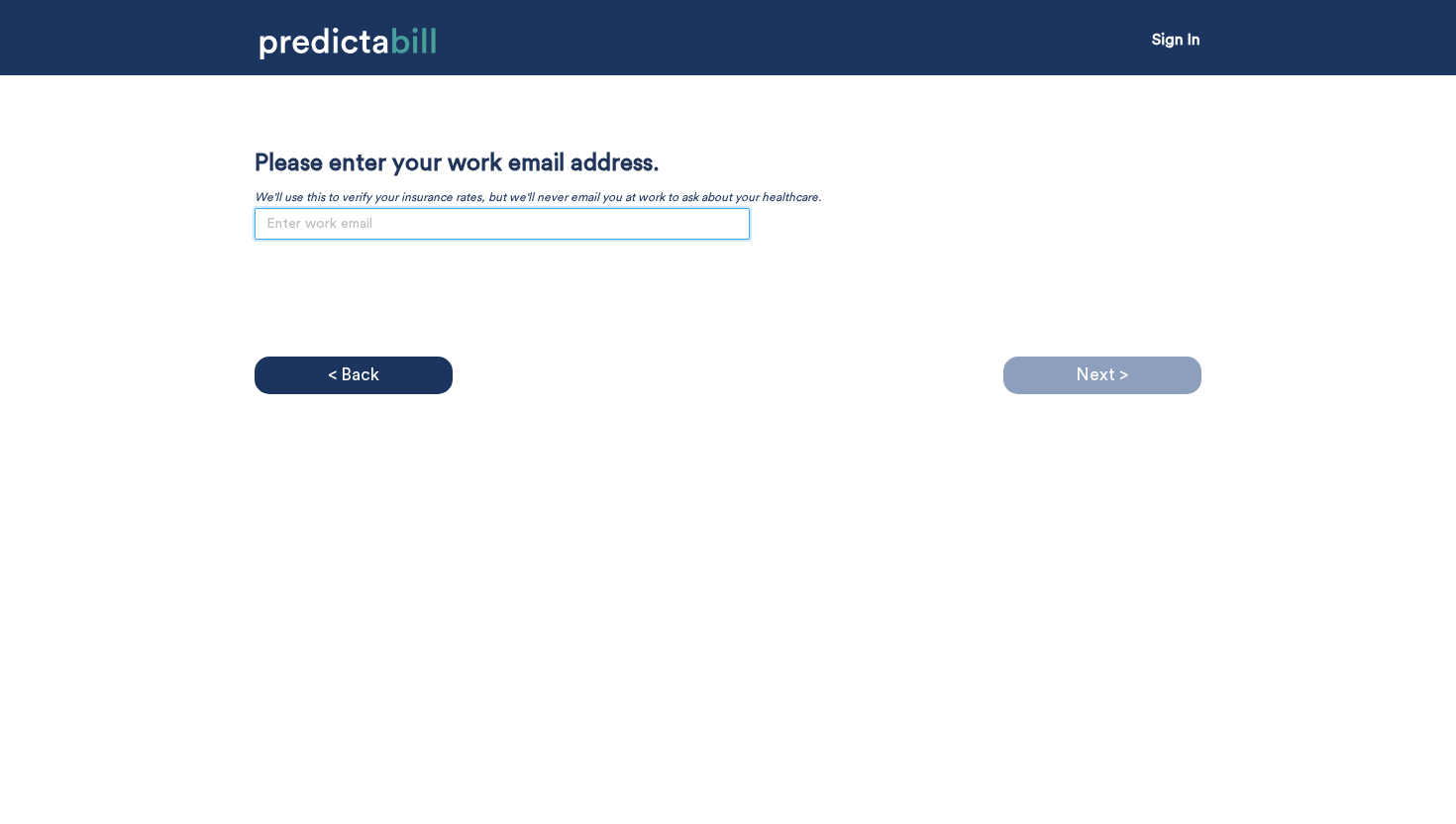 click at bounding box center (502, 224) 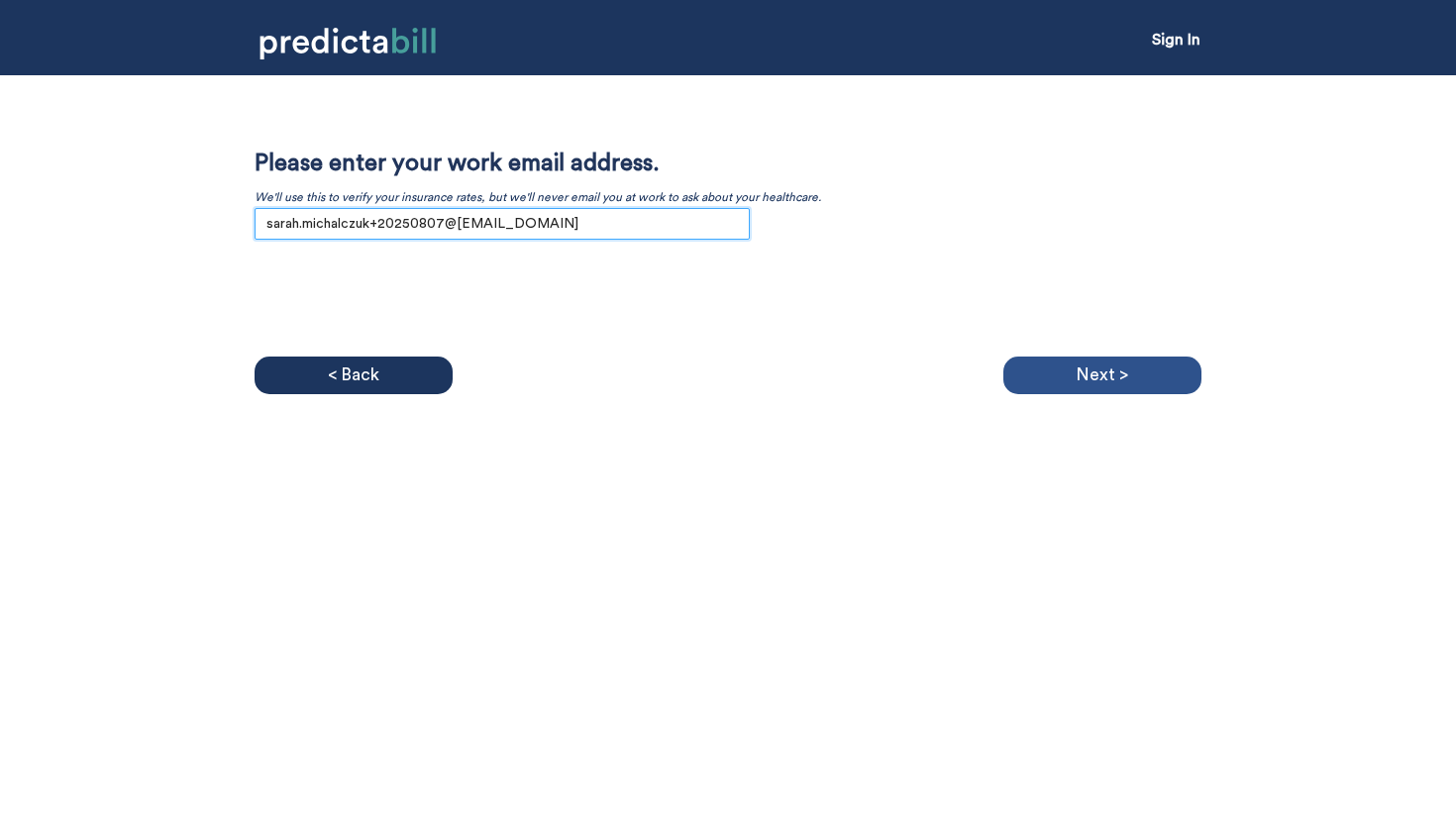 type on "sarah.michalczuk+20250807@[EMAIL_DOMAIN]" 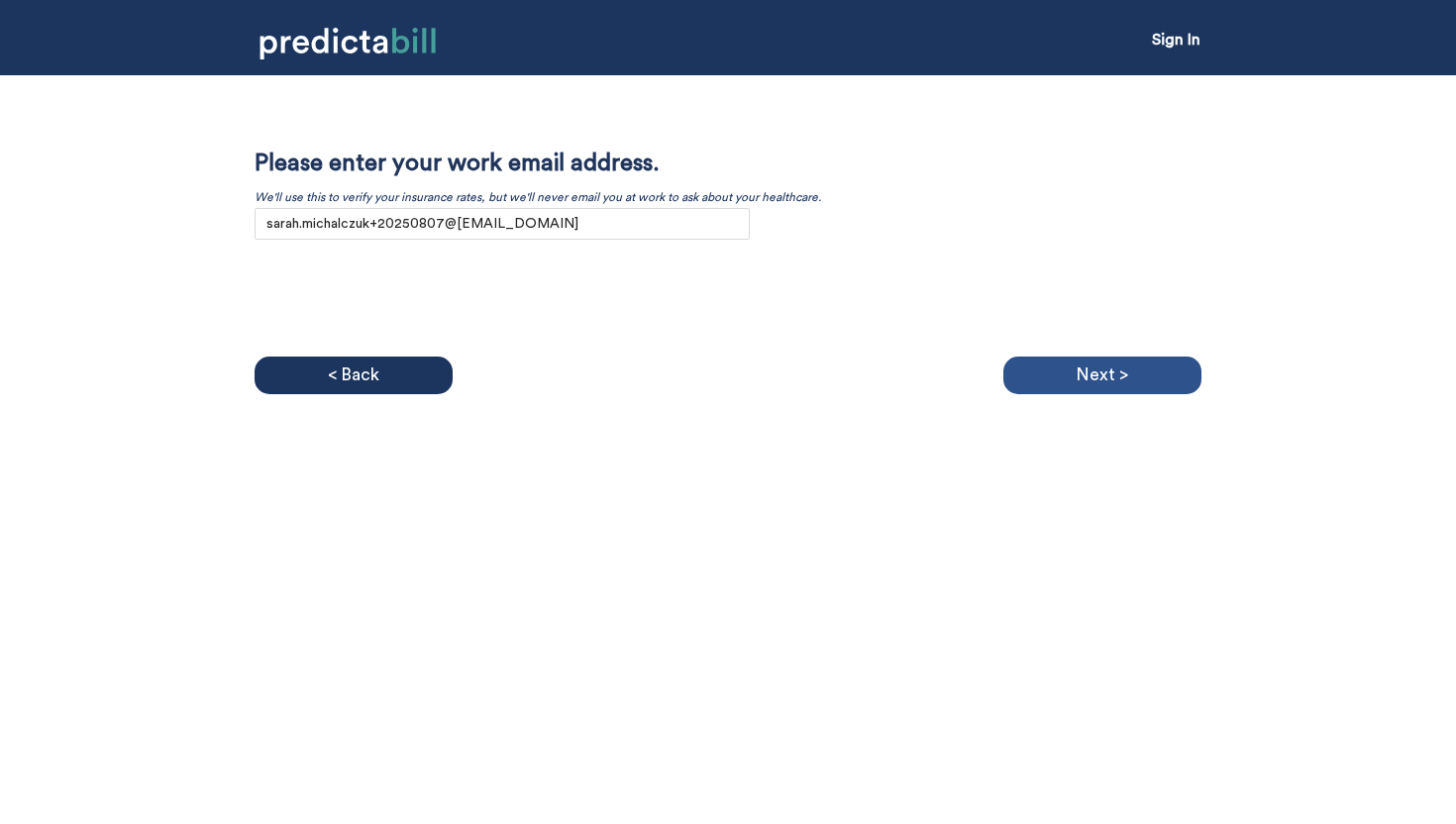 click on "Next >" at bounding box center [1101, 375] 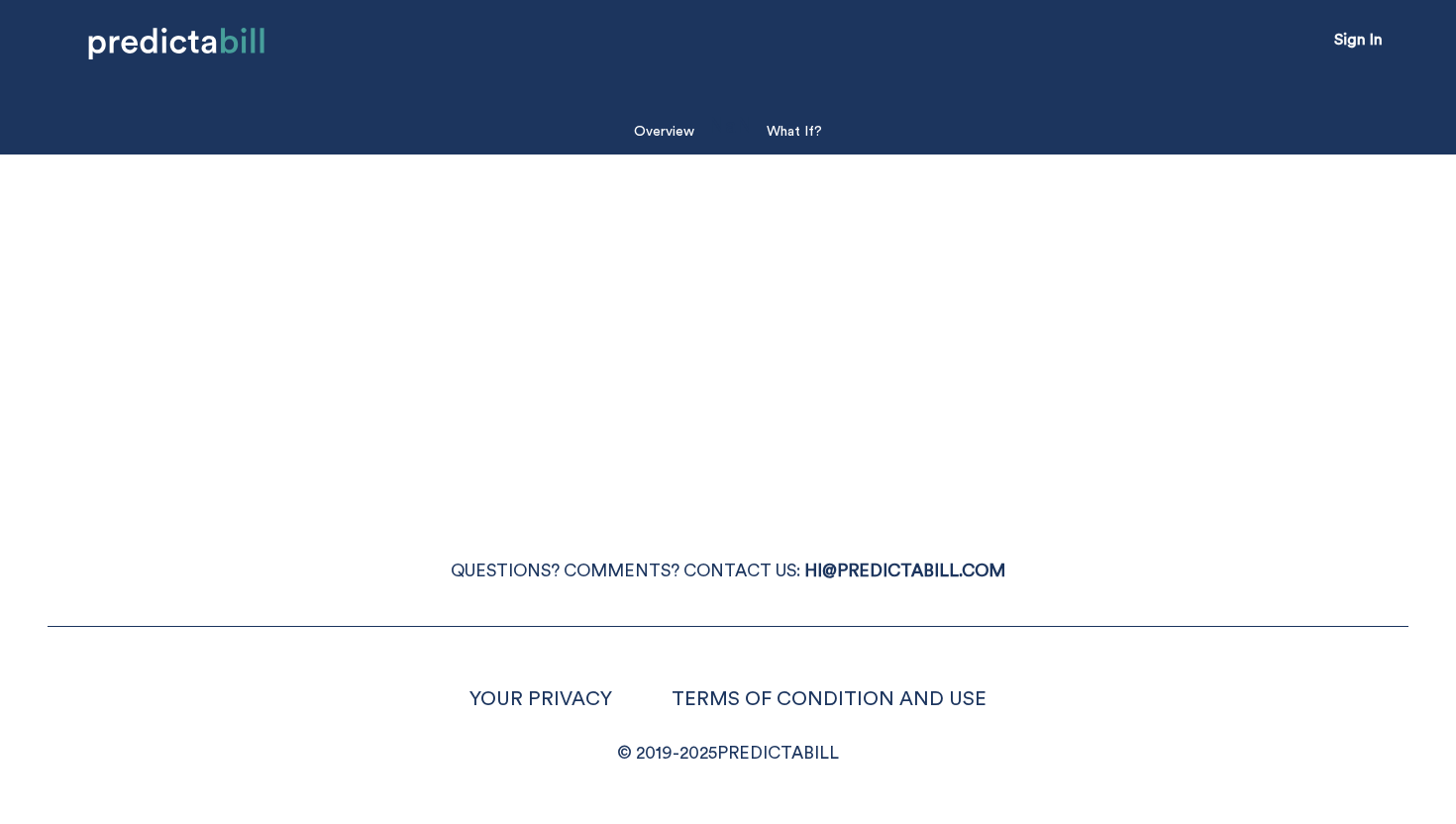 click on "What If? QUESTIONS? COMMENTS? CONTACT US: HI@[EMAIL_DOMAIN] YOUR PRIVACY TERMS OF CONDITION AND USE © 2019- 2025 PREDICTABILL" at bounding box center [728, 412] 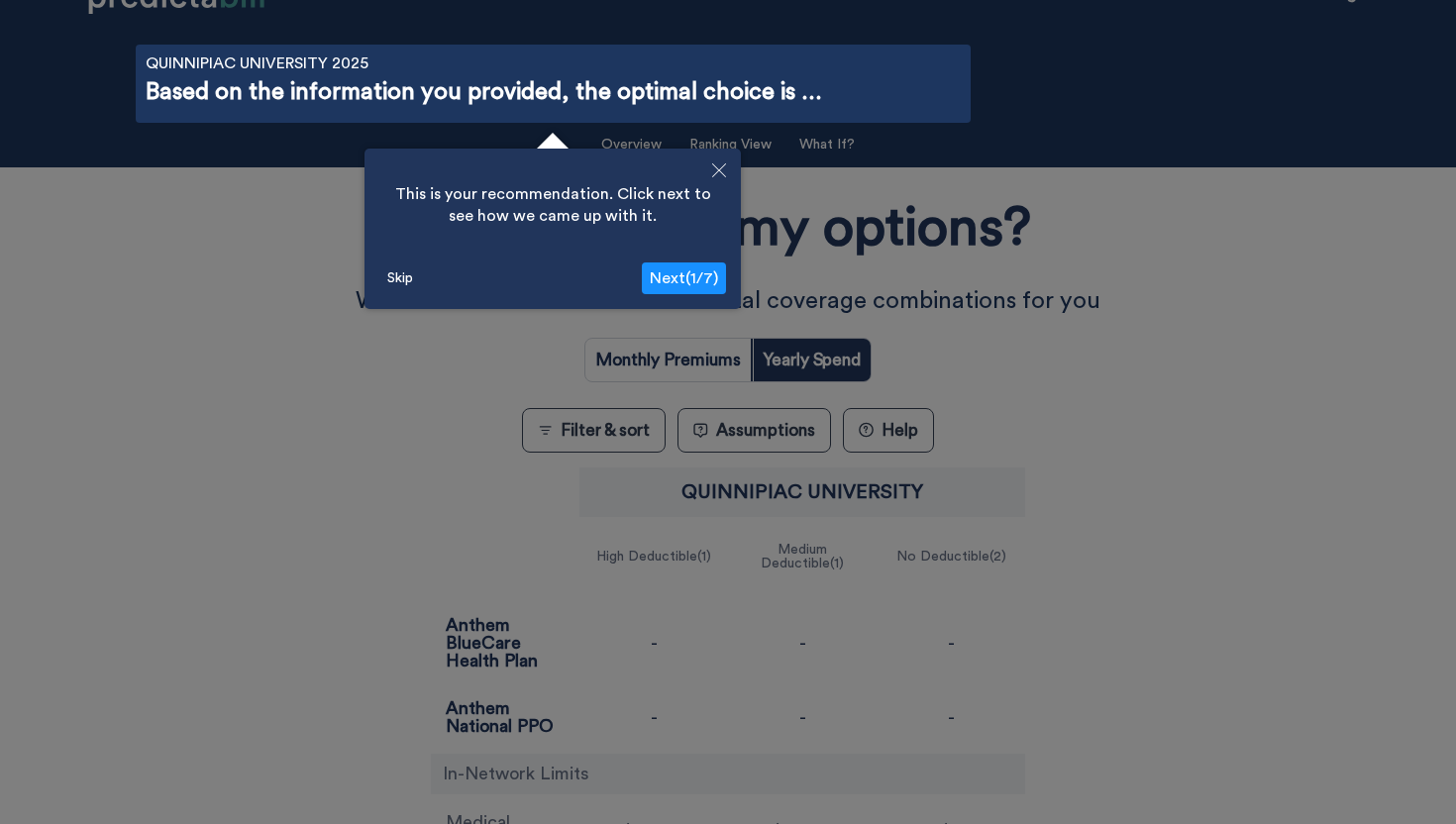scroll, scrollTop: 70, scrollLeft: 0, axis: vertical 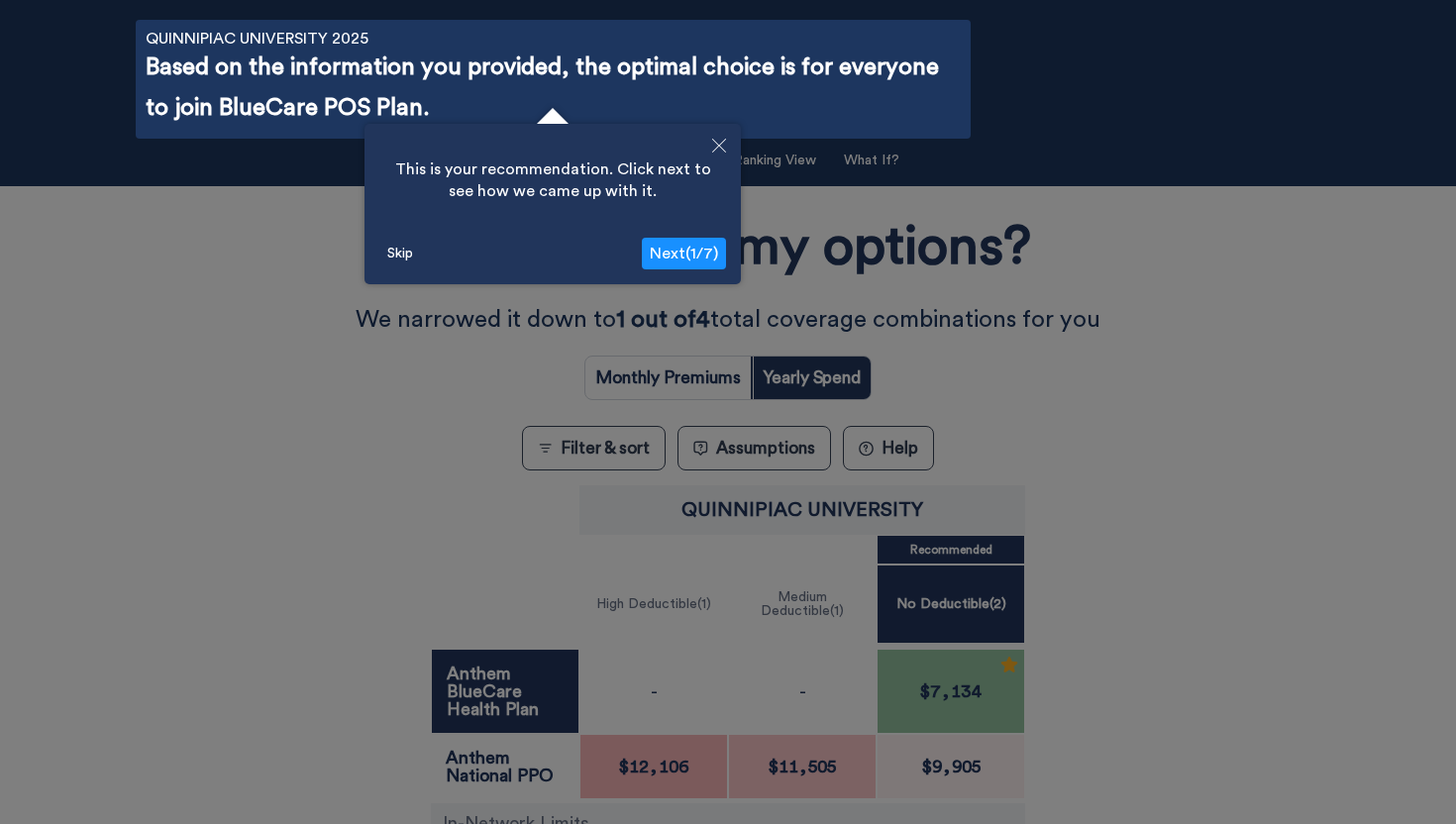 click on "Next  ( 1 / 7 )" at bounding box center (683, 254) 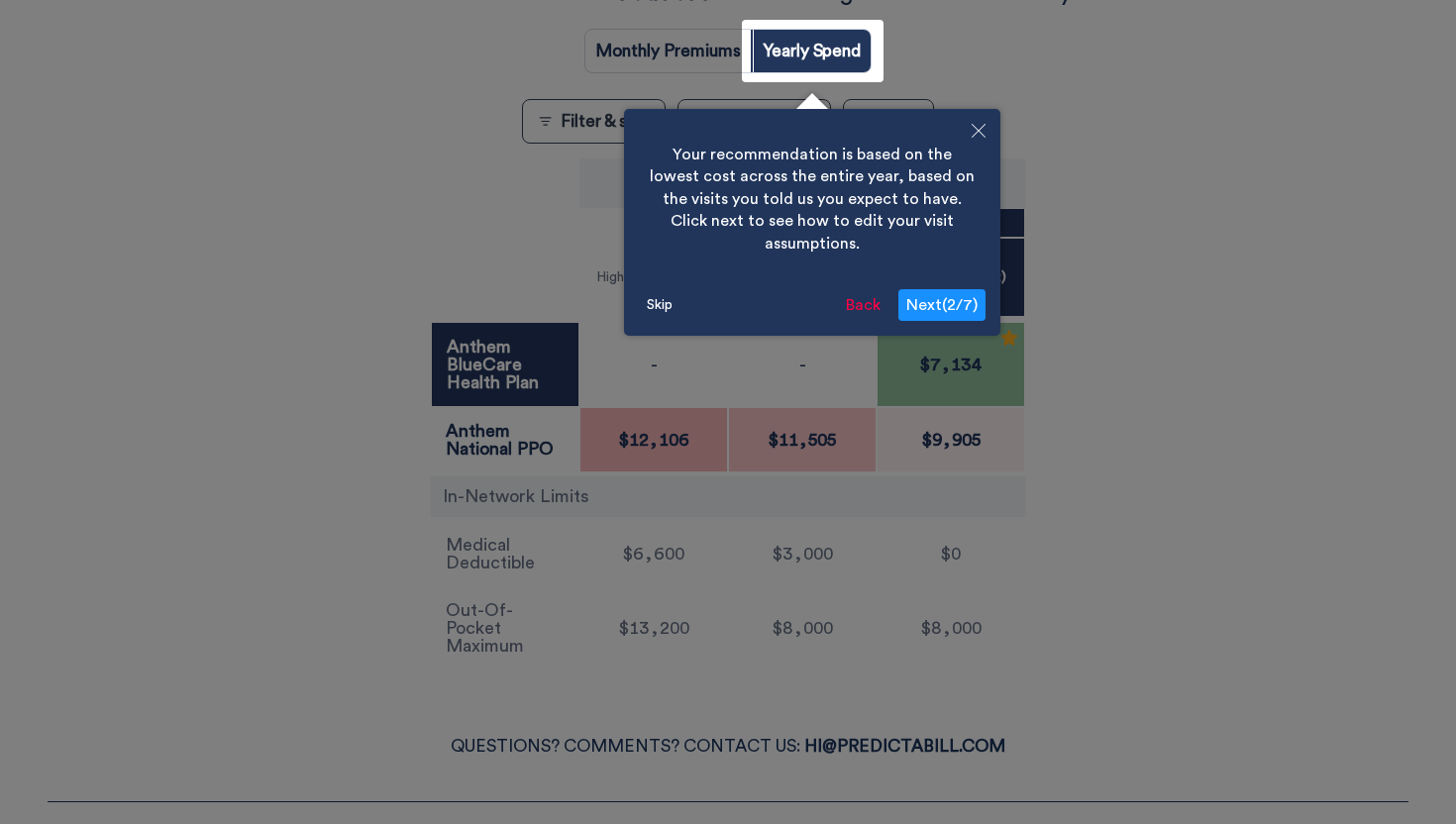 click on "Next  ( 2 / 7 )" at bounding box center [942, 305] 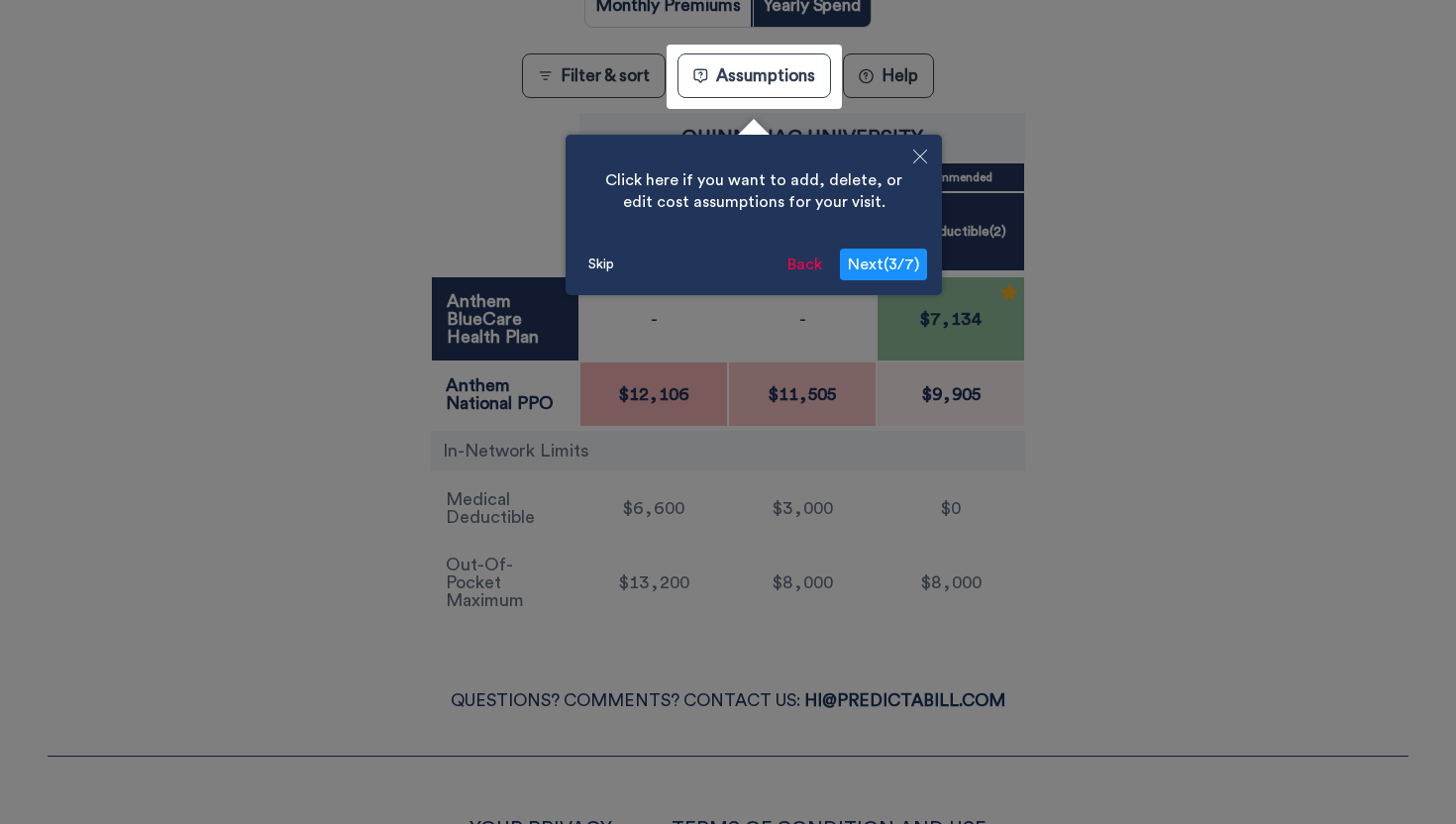 scroll, scrollTop: 468, scrollLeft: 0, axis: vertical 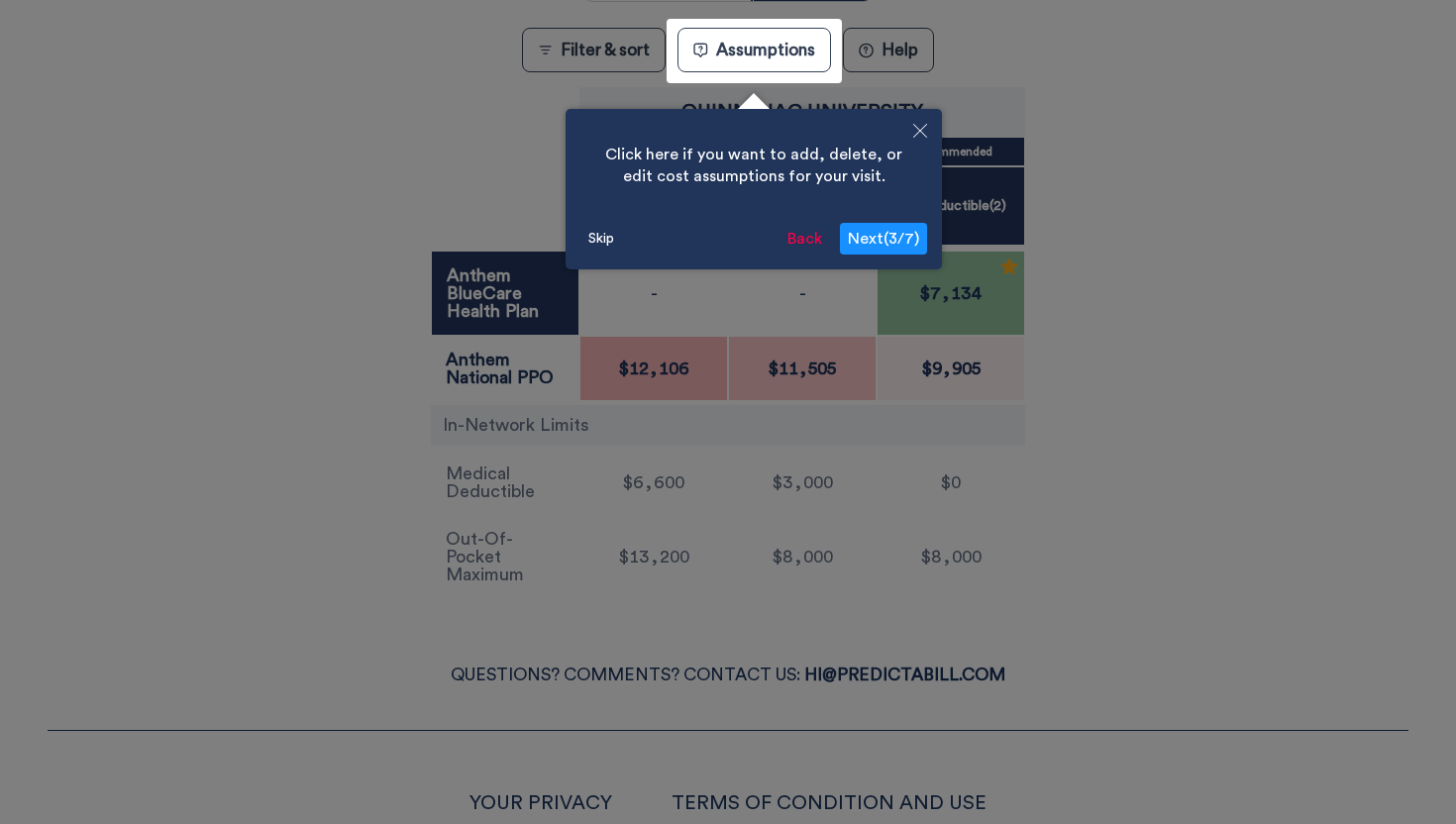 click at bounding box center (920, 132) 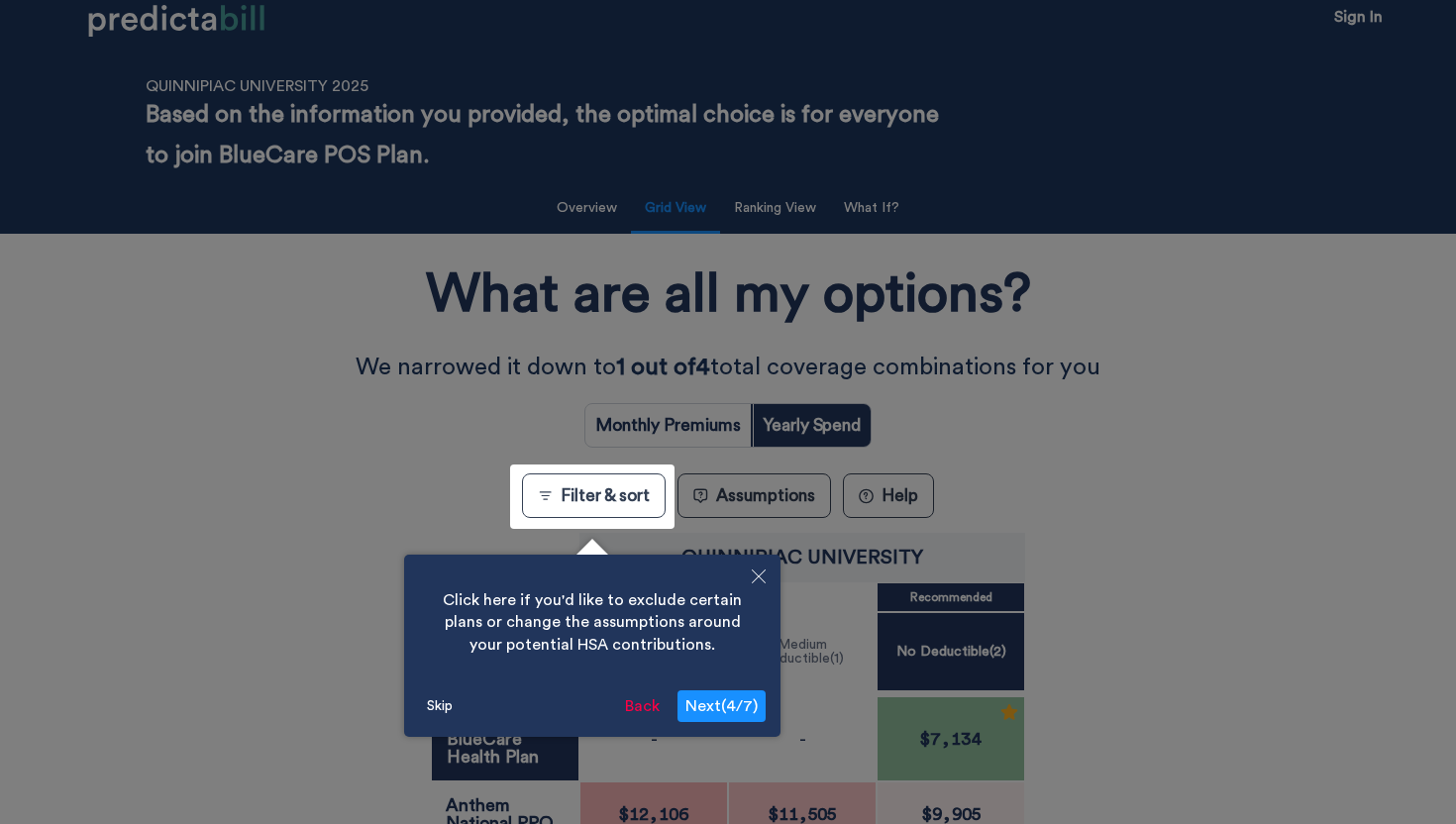 scroll, scrollTop: 0, scrollLeft: 0, axis: both 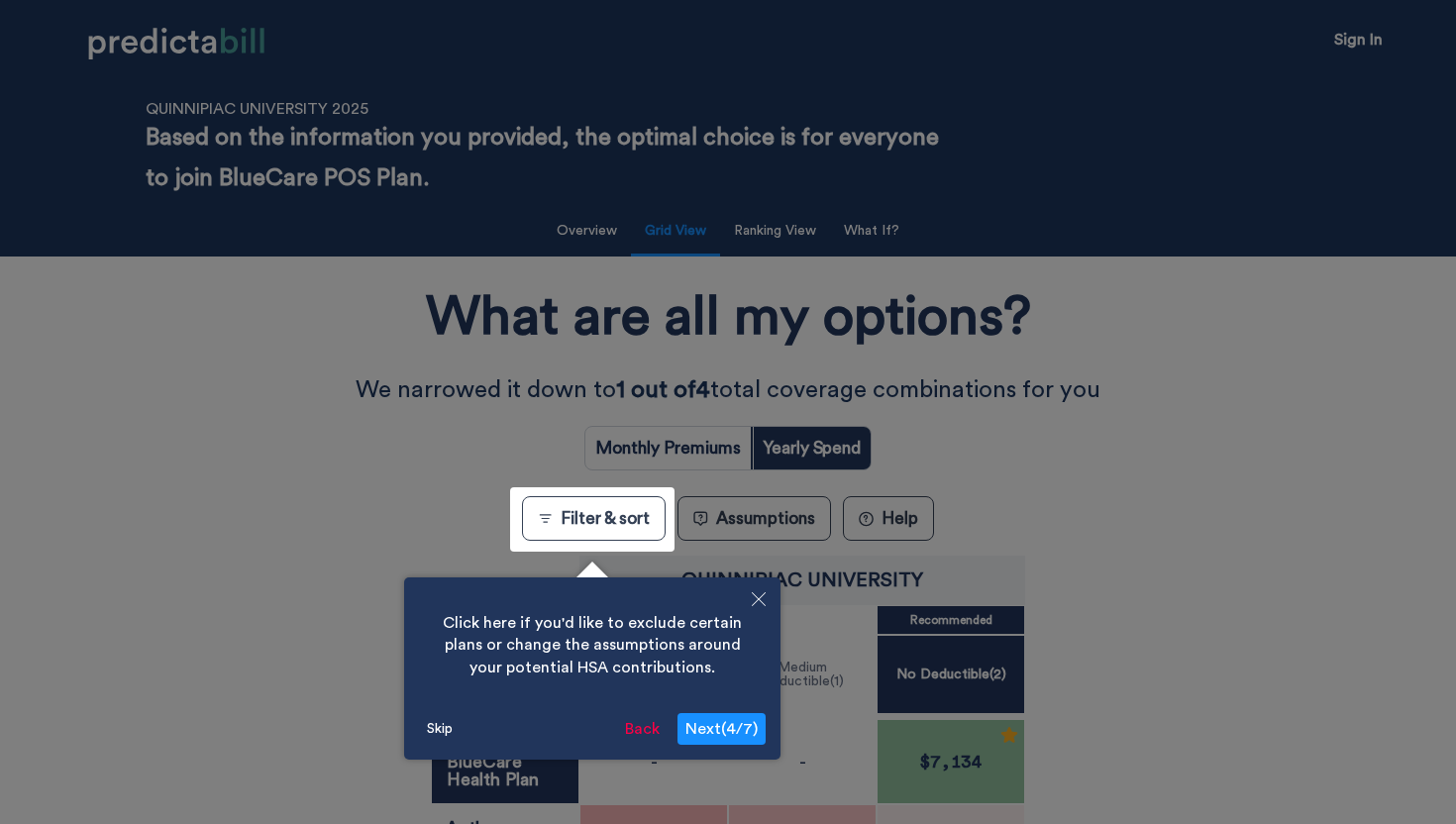 click on "Skip" at bounding box center (440, 729) 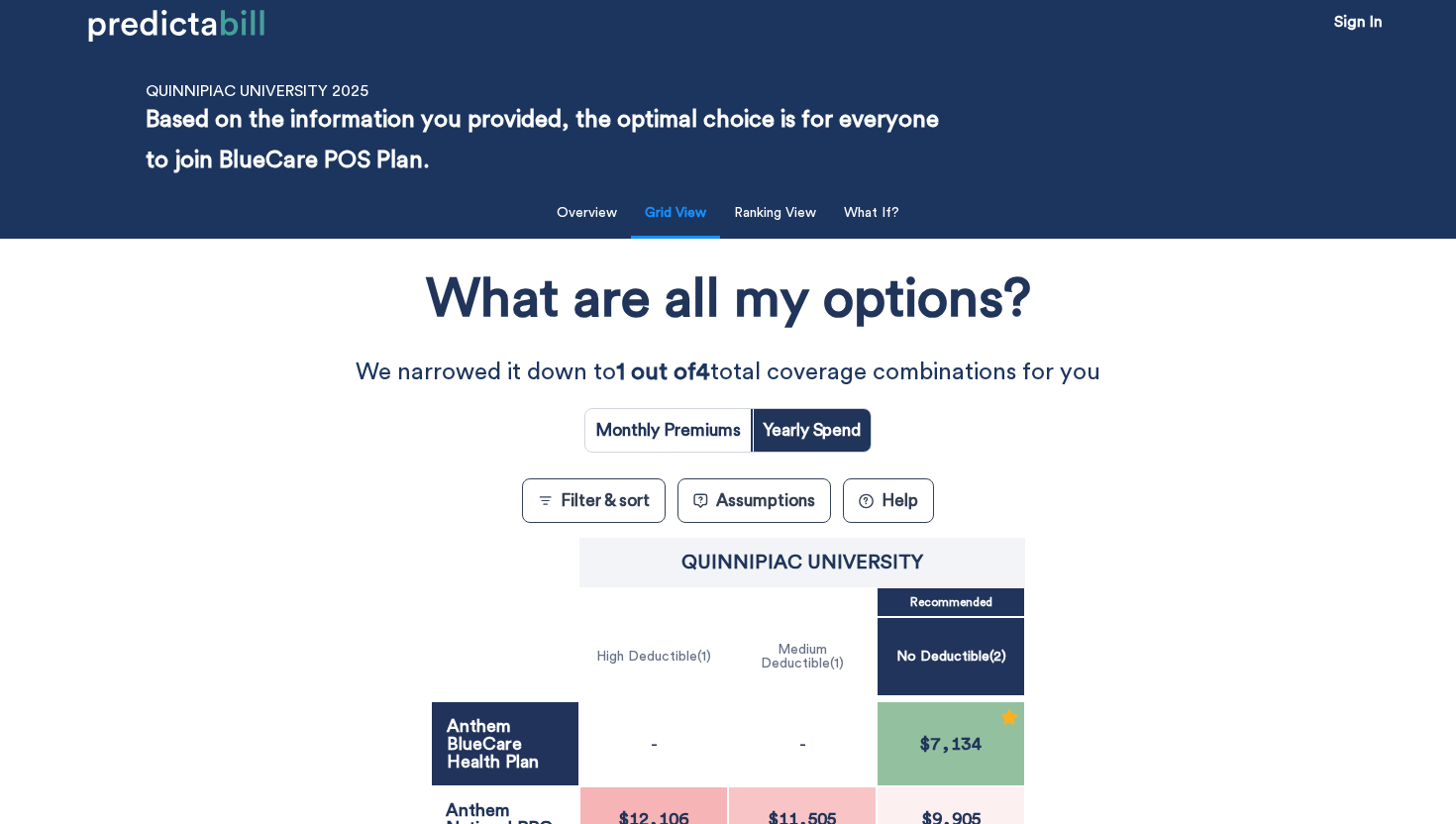 scroll, scrollTop: 0, scrollLeft: 0, axis: both 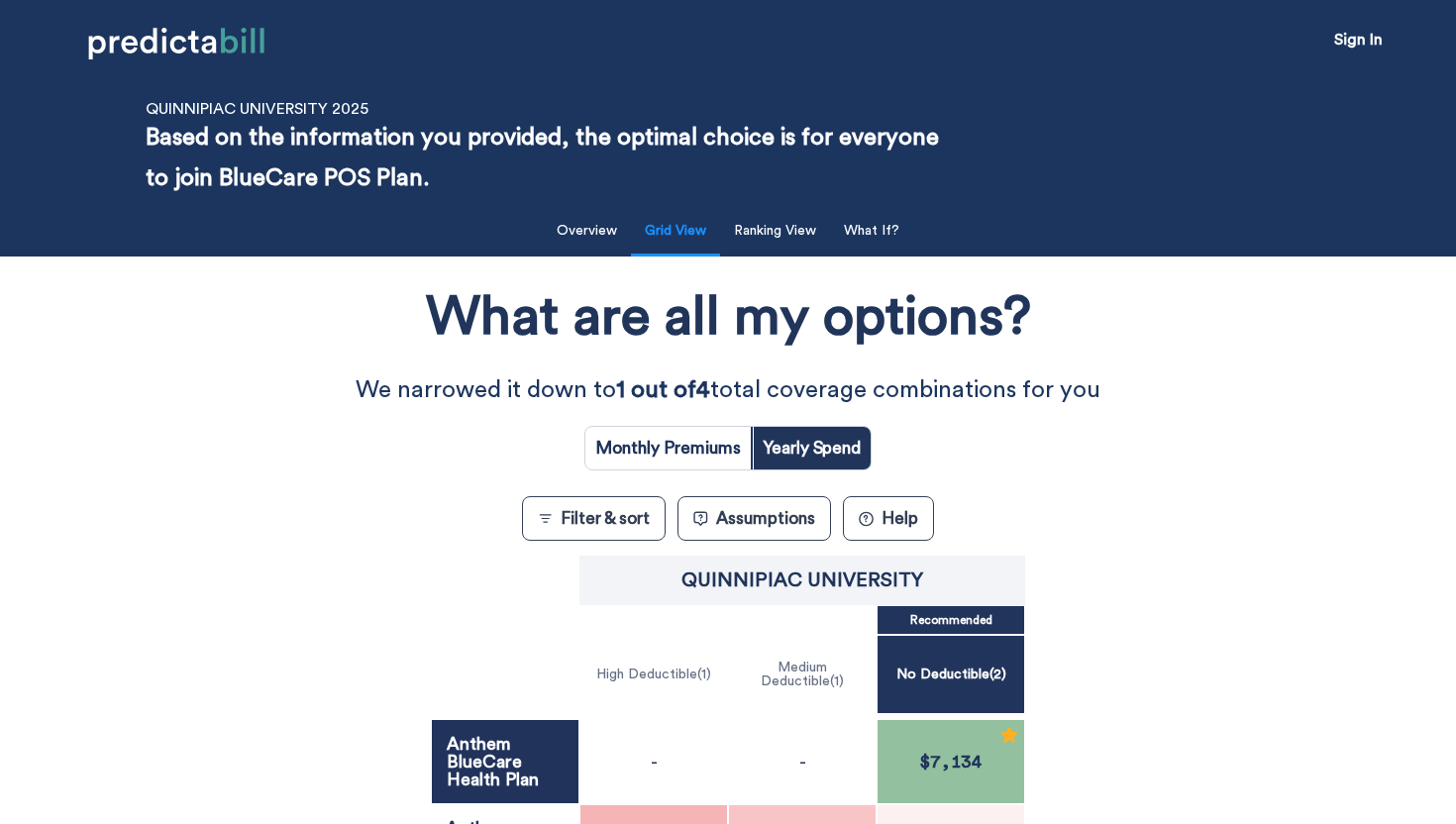 click on "What are all my options?   We narrowed it down to  1 out of  4  total coverage combinations for you Monthly Premiums Yearly Spend Filter & sort Assumptions ? Help Quinnipiac University Recommended High Deductible  ( 1 ) Medium Deductible  ( 1 ) No Deductible  ( 2 ) Anthem BlueCare Health Plan - - $7,134 Anthem National PPO $12,106 $11,505 $9,905 In-Network Limits Medical Deductible $6,600 $3,000 $0 Out-Of-Pocket Maximum $13,200 $8,000 $8,000" at bounding box center [728, 670] 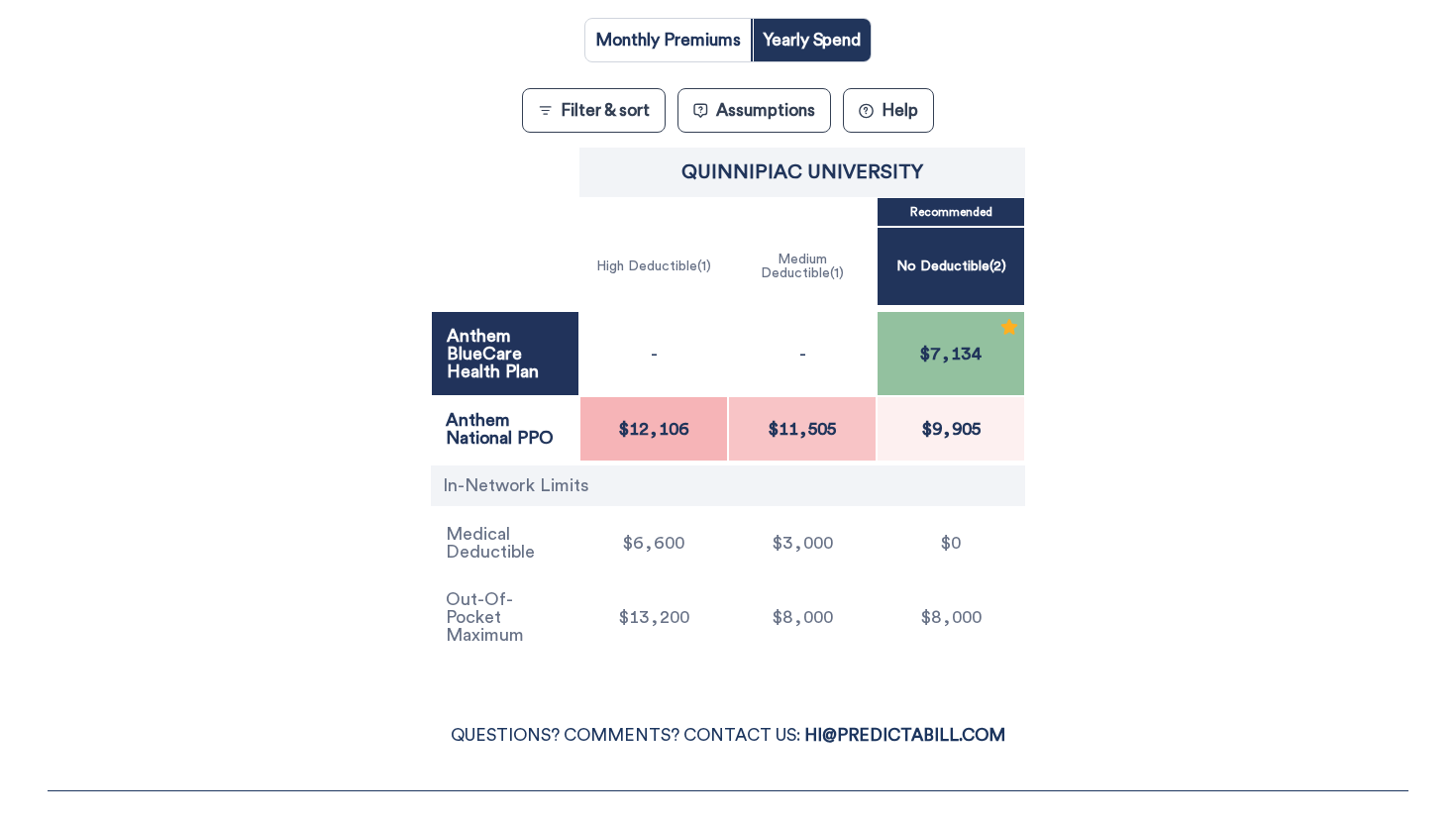 scroll, scrollTop: 0, scrollLeft: 0, axis: both 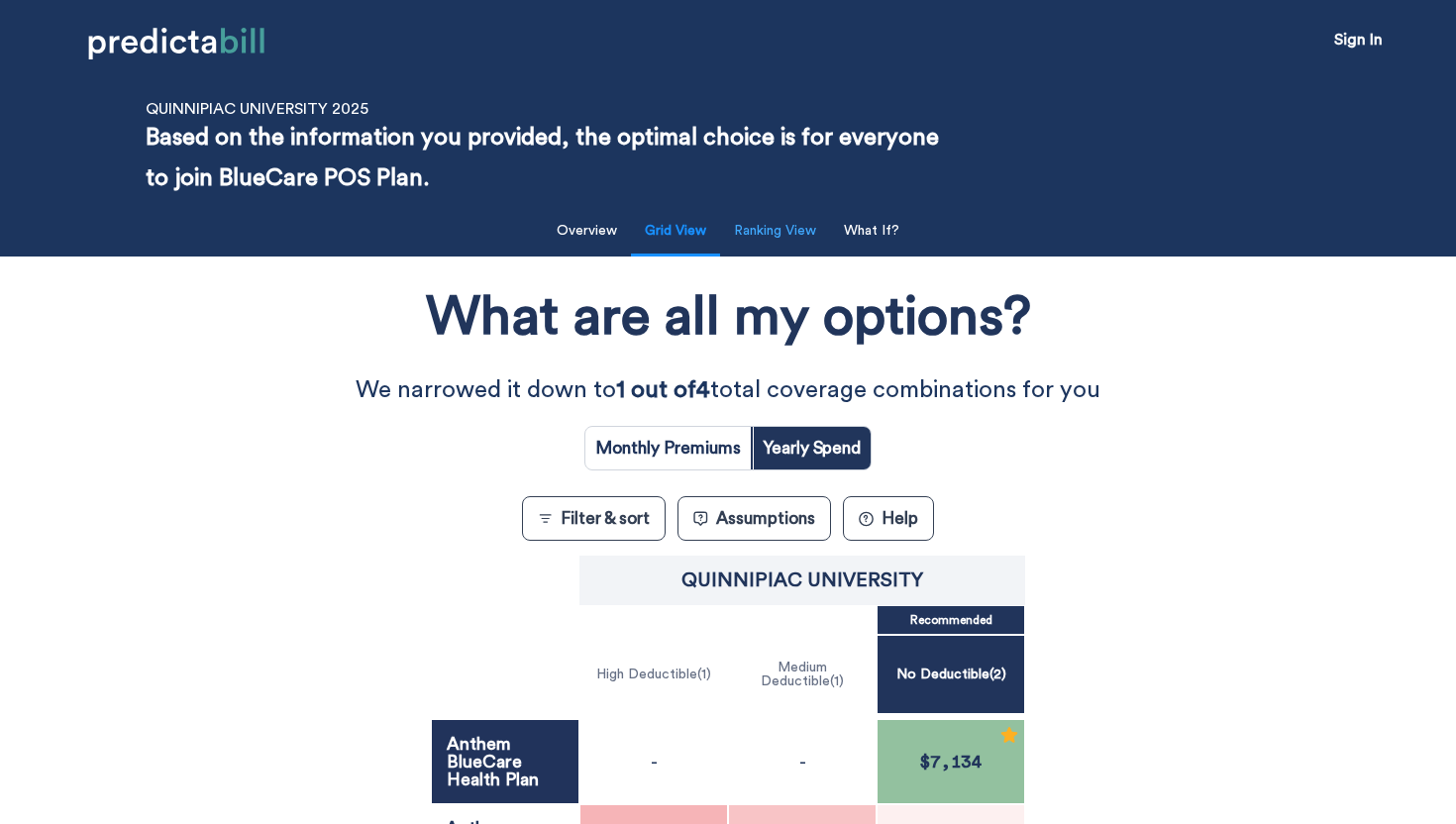 click on "Ranking View" at bounding box center [775, 231] 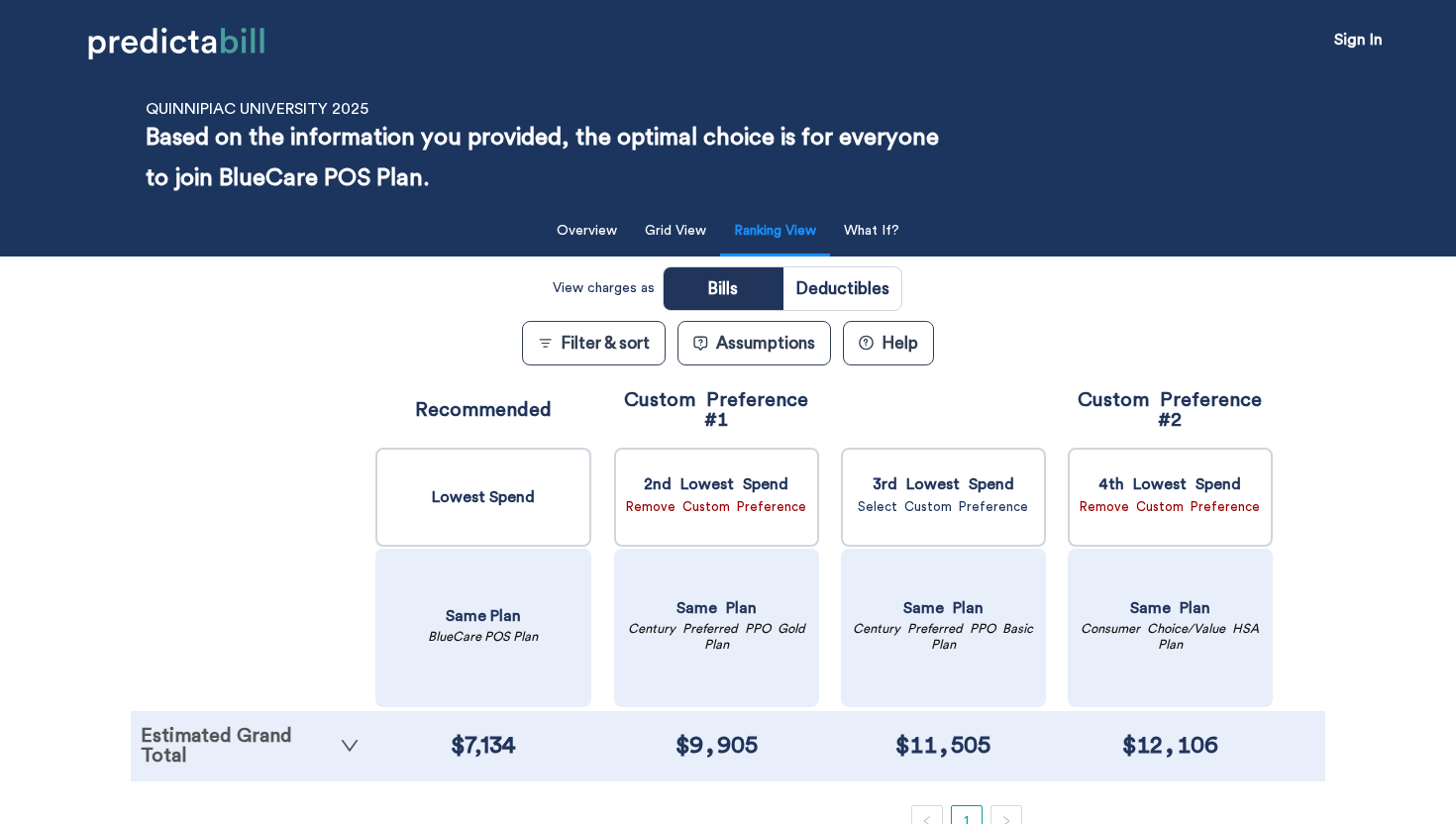 click on "Estimated Grand Total" at bounding box center (250, 746) 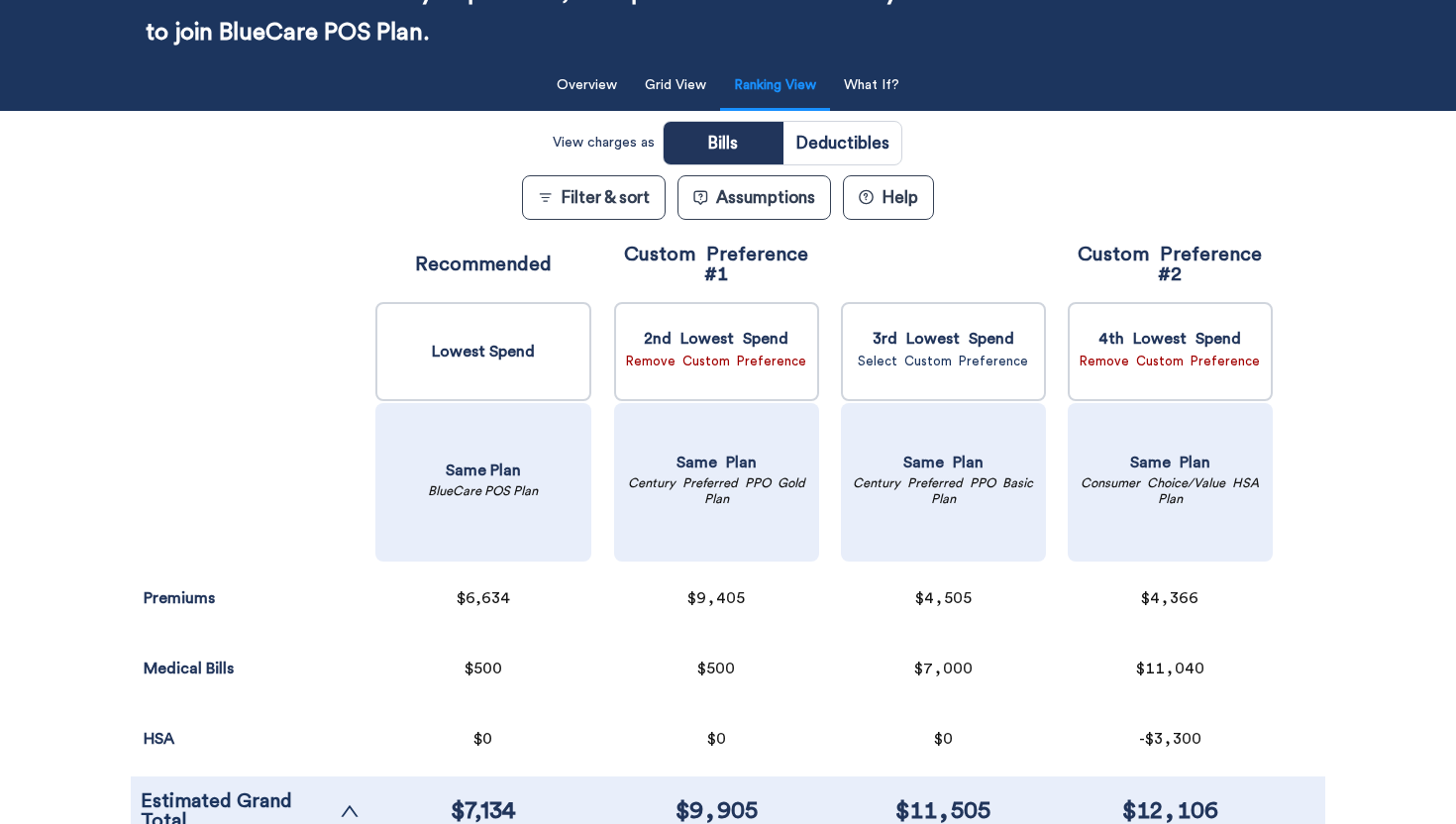 scroll, scrollTop: 145, scrollLeft: 0, axis: vertical 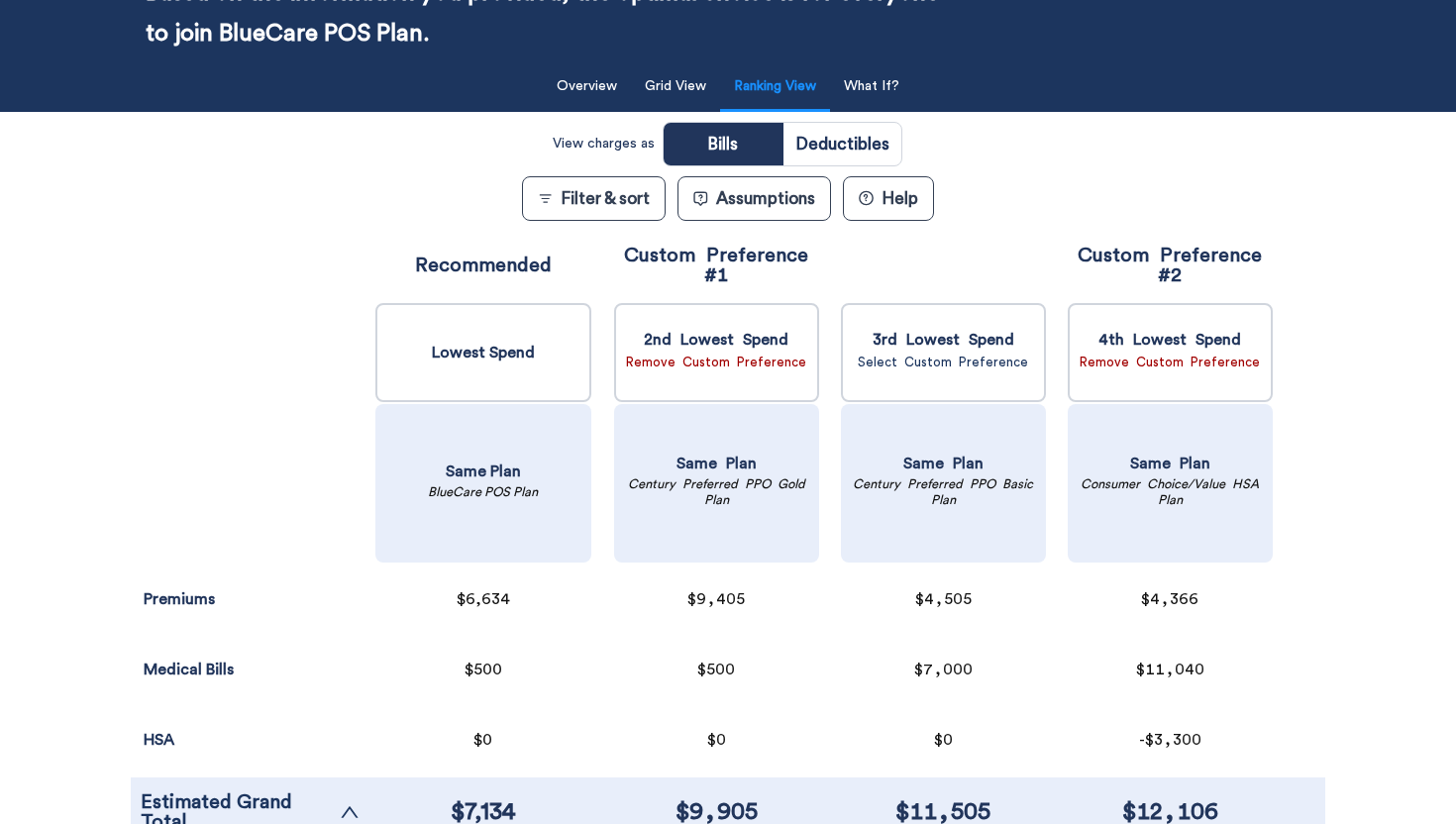 click at bounding box center (842, 144) 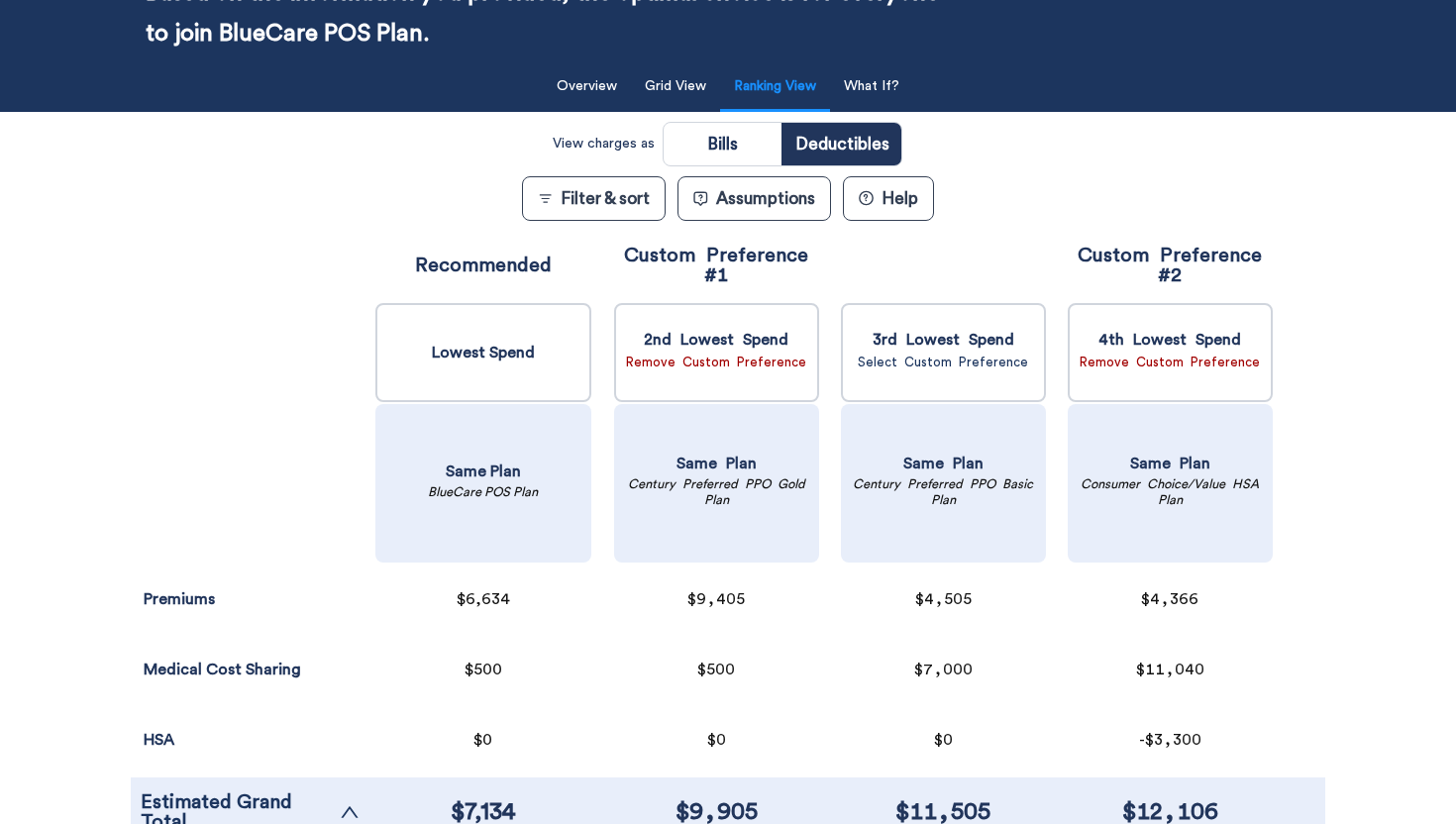 click at bounding box center (722, 144) 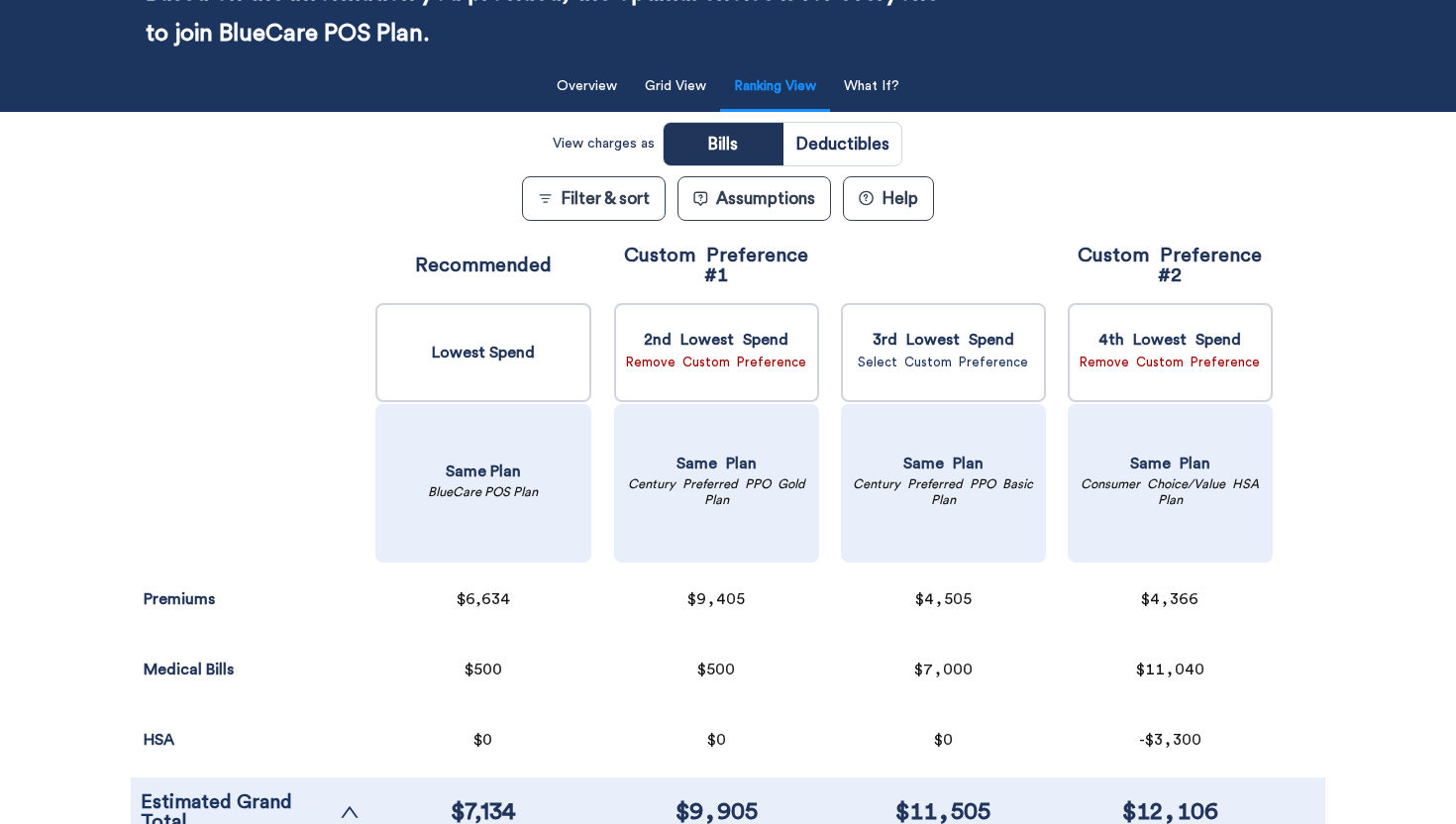 click at bounding box center (842, 144) 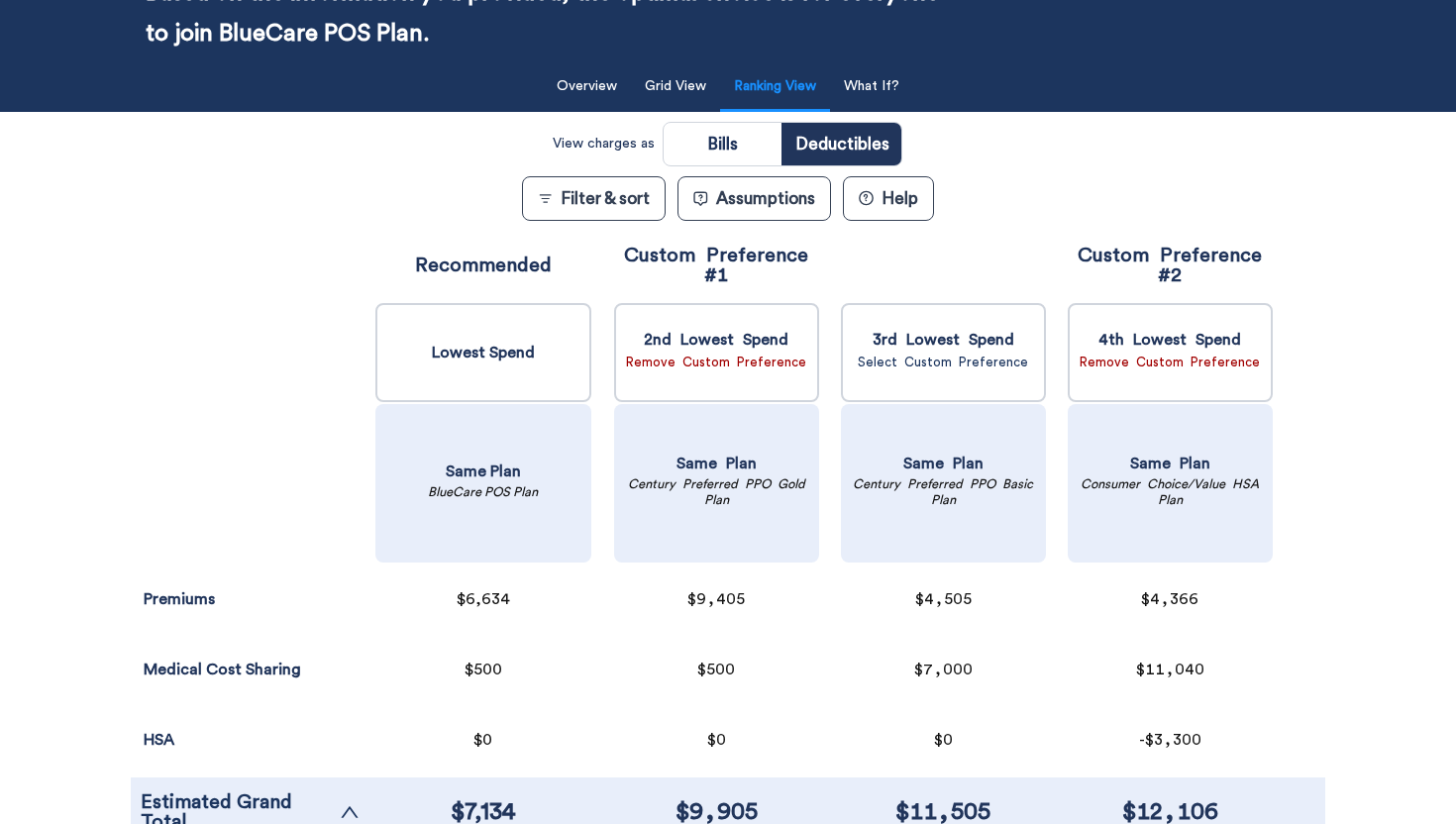 click at bounding box center [722, 144] 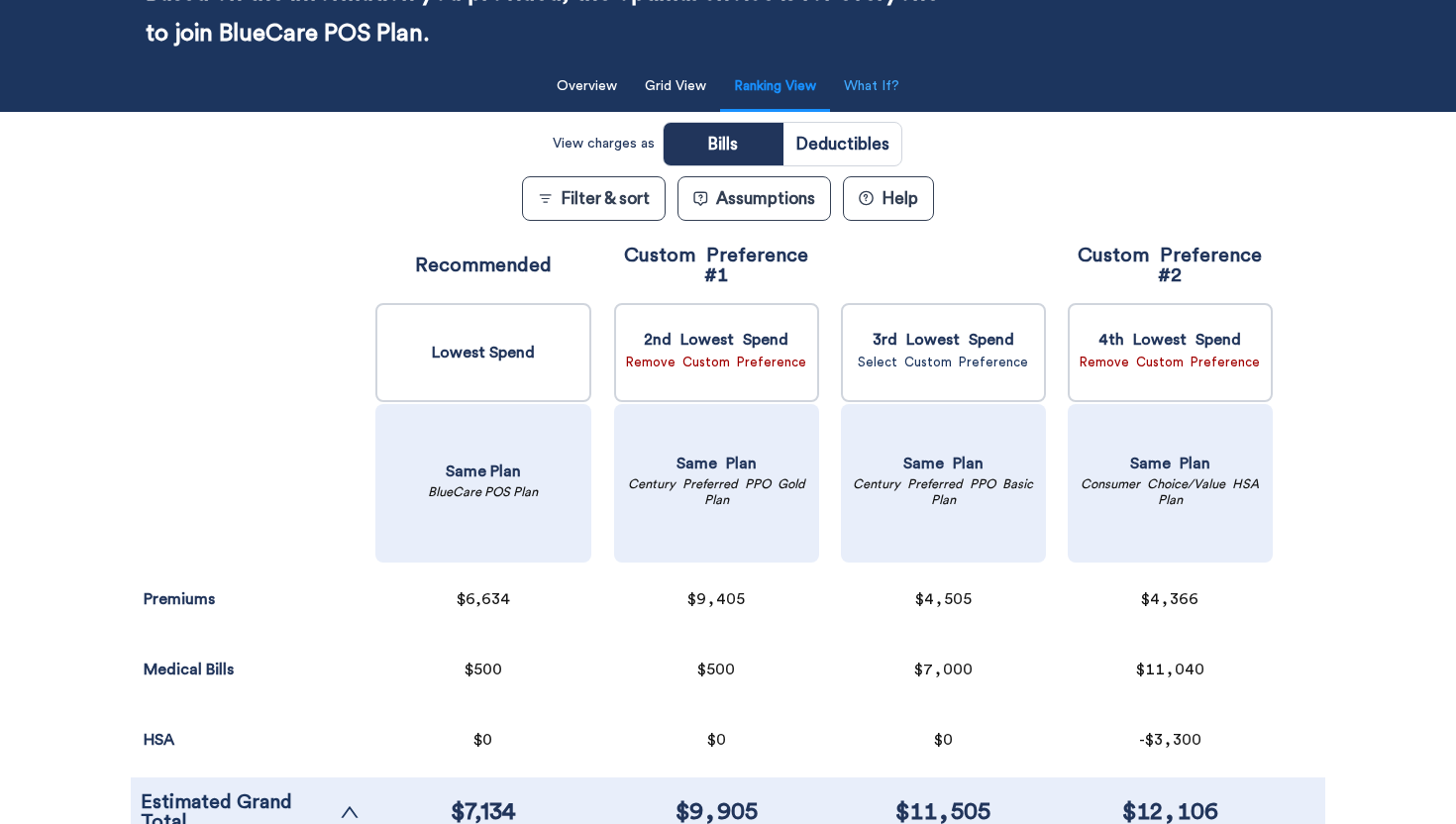 click on "What If?" at bounding box center [872, 86] 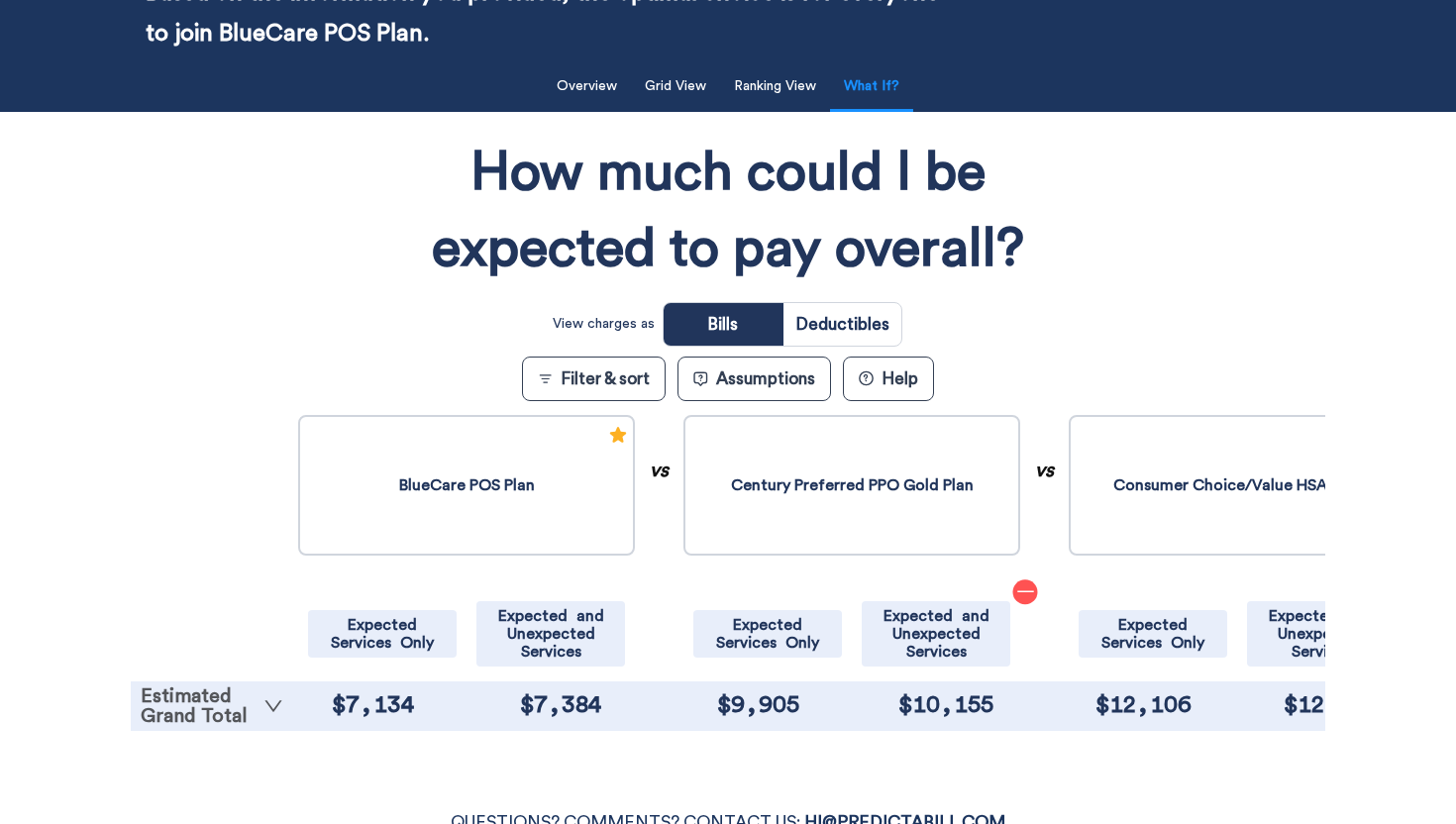 click on "Estimated Grand Total" at bounding box center (212, 706) 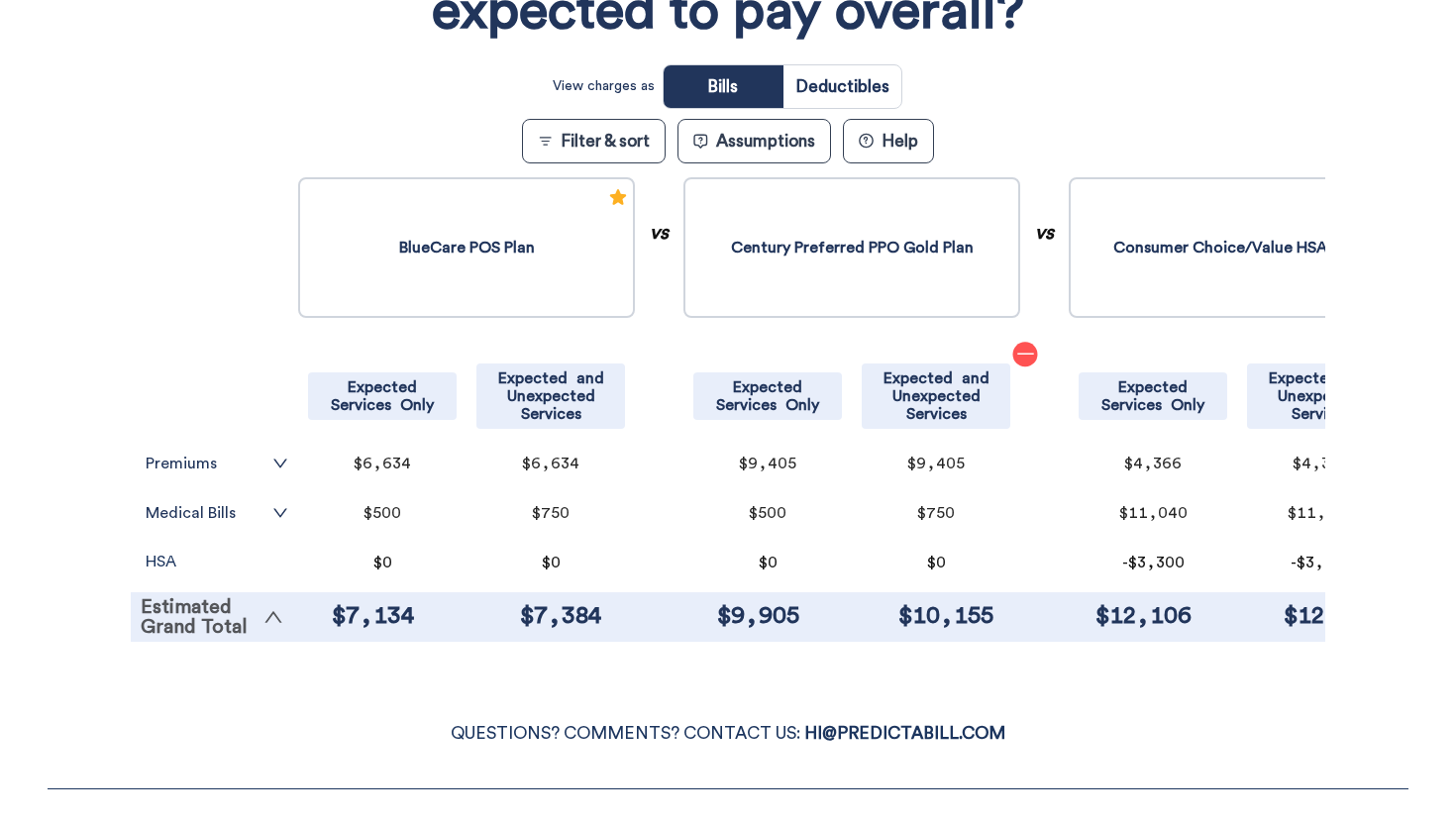 scroll, scrollTop: 403, scrollLeft: 0, axis: vertical 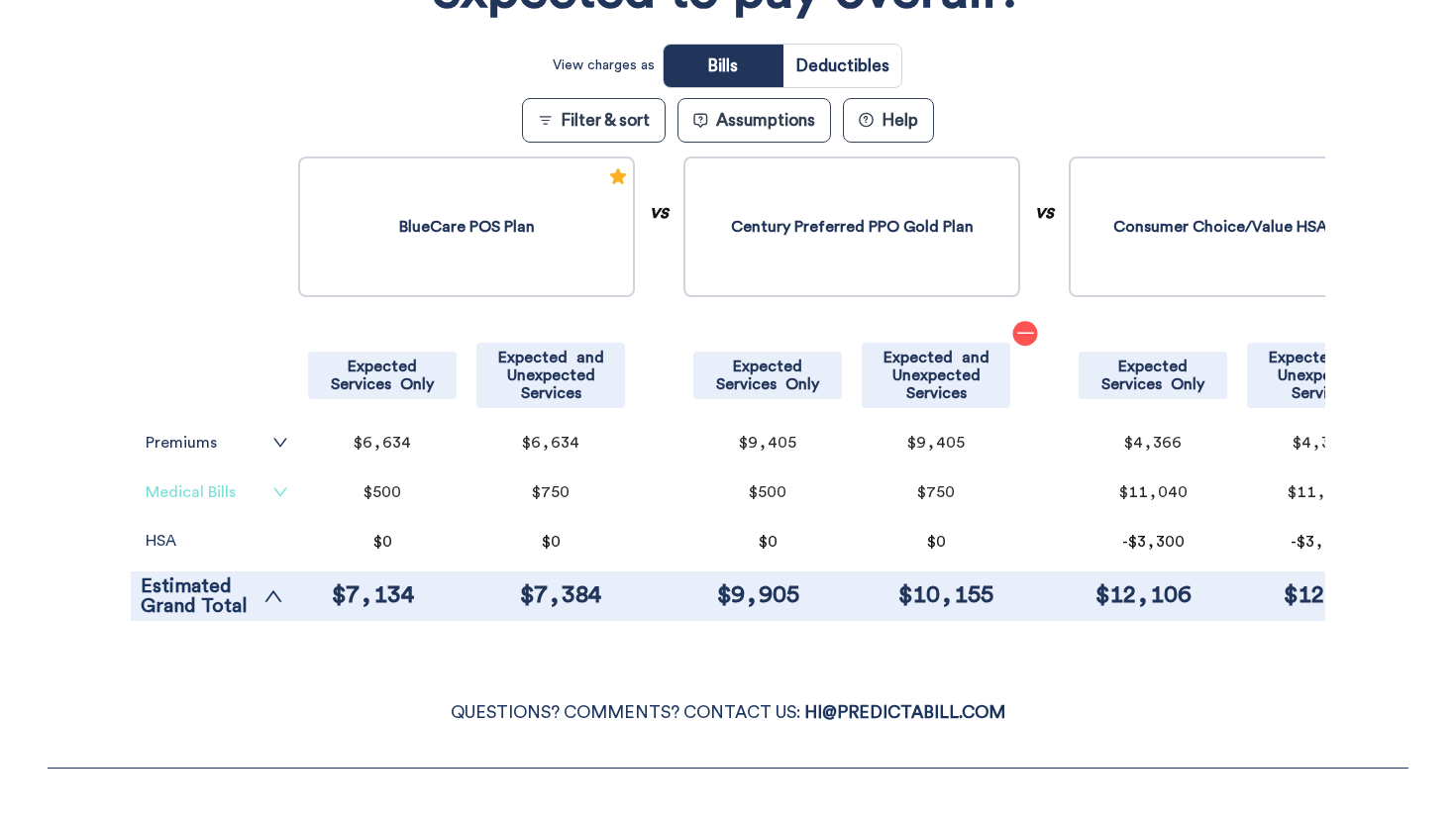 click on "Medical Bills" at bounding box center [217, 492] 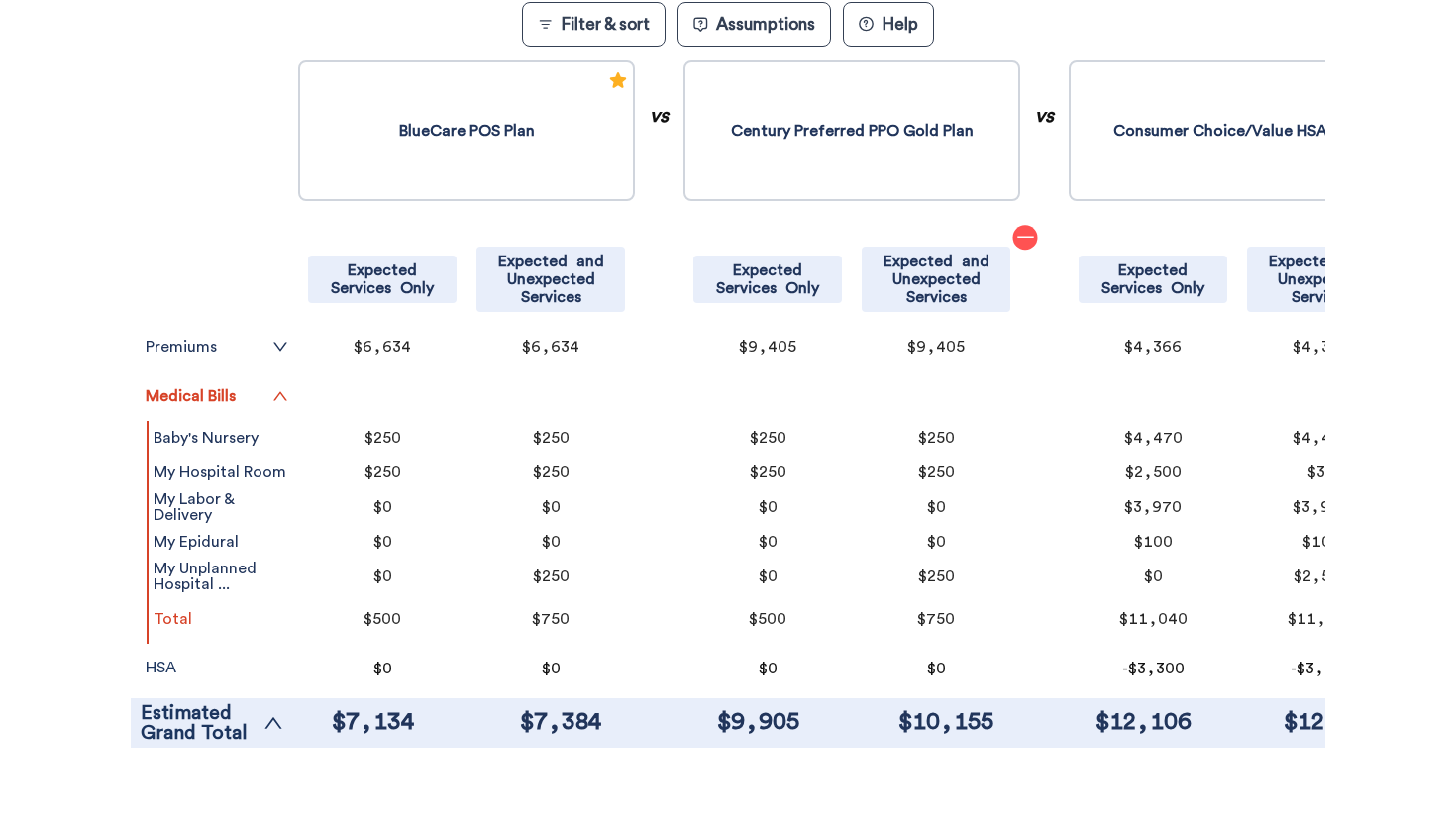 scroll, scrollTop: 501, scrollLeft: 0, axis: vertical 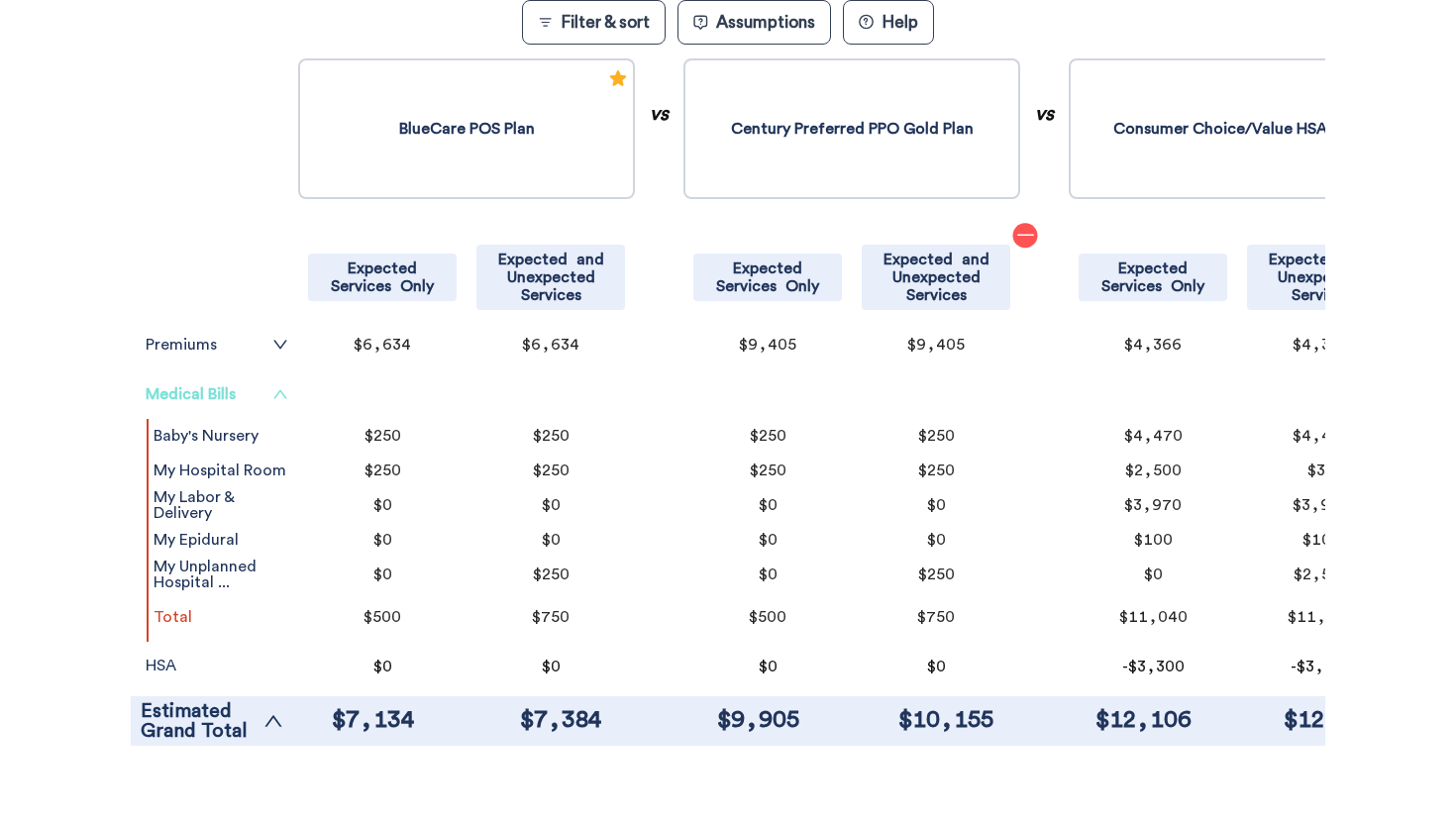 click 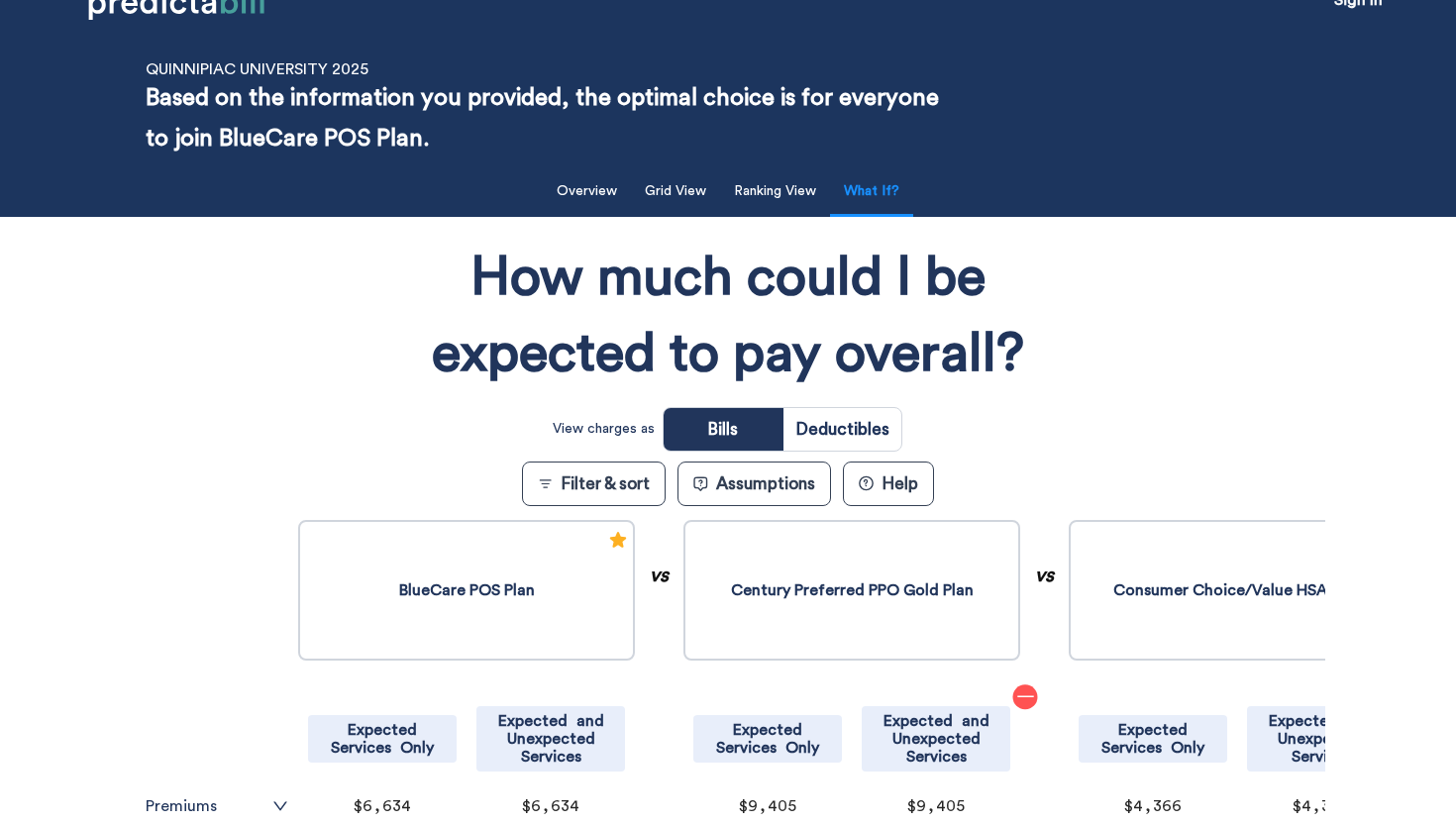 scroll, scrollTop: 0, scrollLeft: 0, axis: both 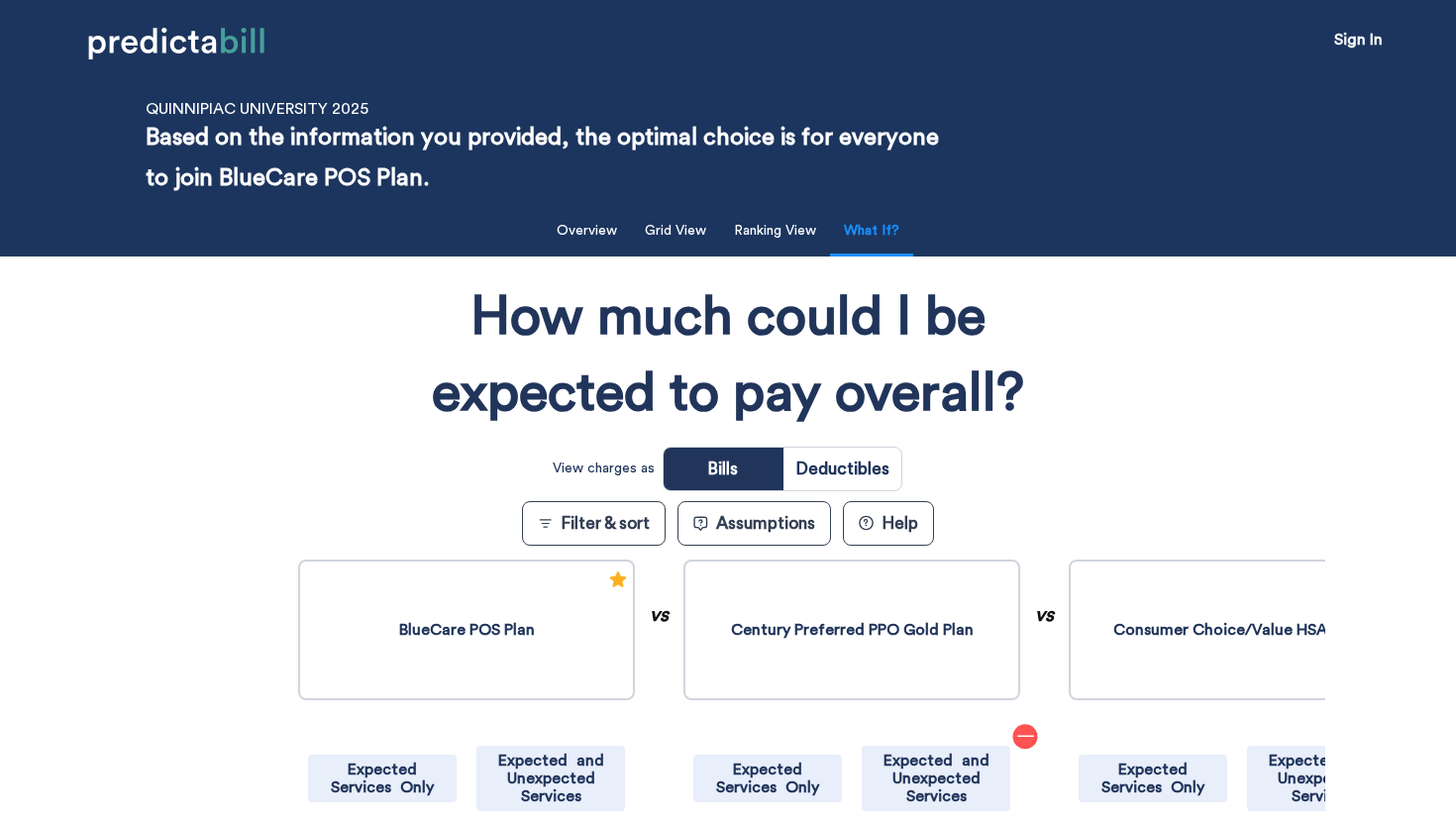 click on "Filter & sort" at bounding box center (593, 523) 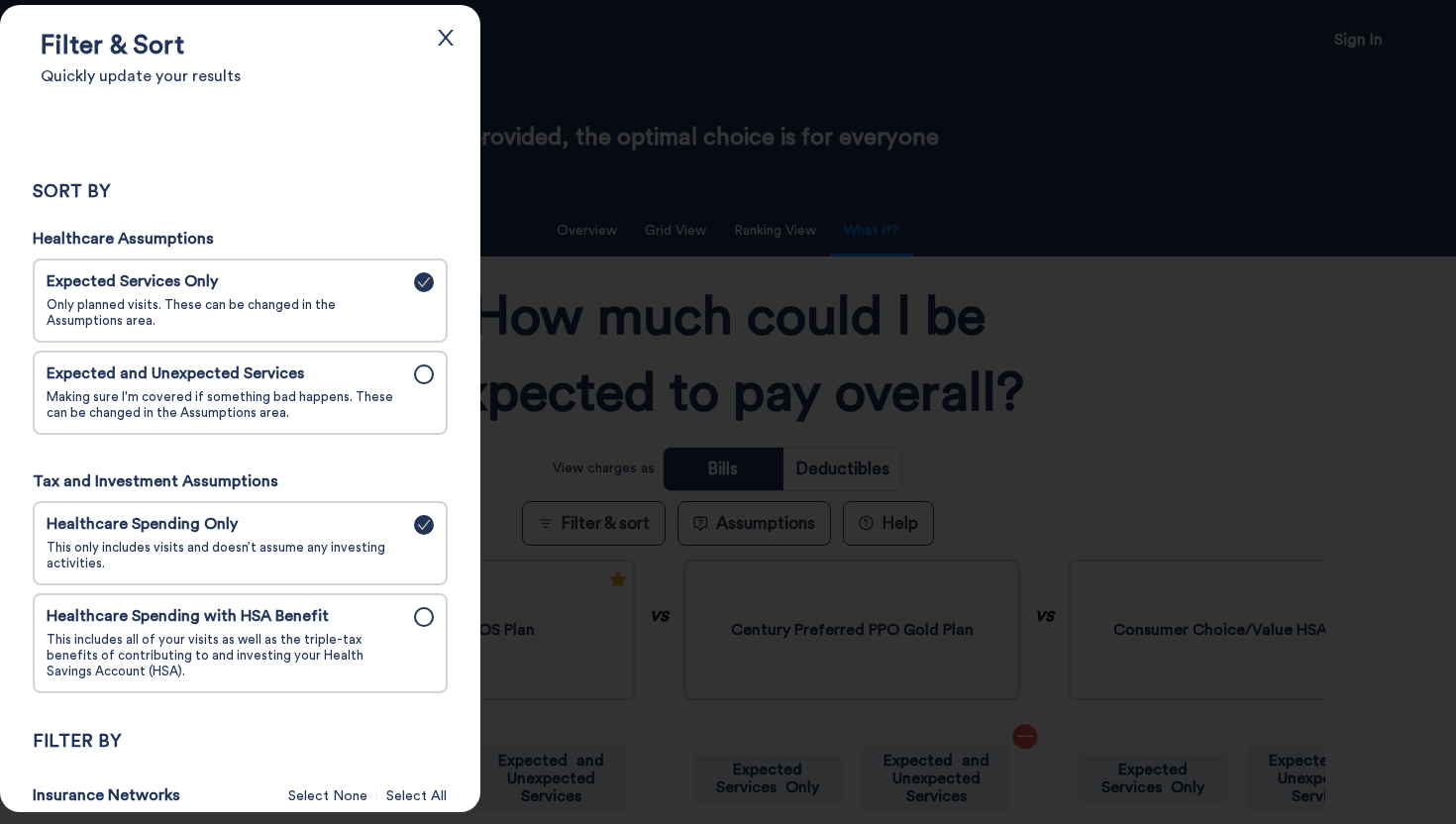 click on "Healthcare Spending with HSA Benefit" at bounding box center [224, 616] 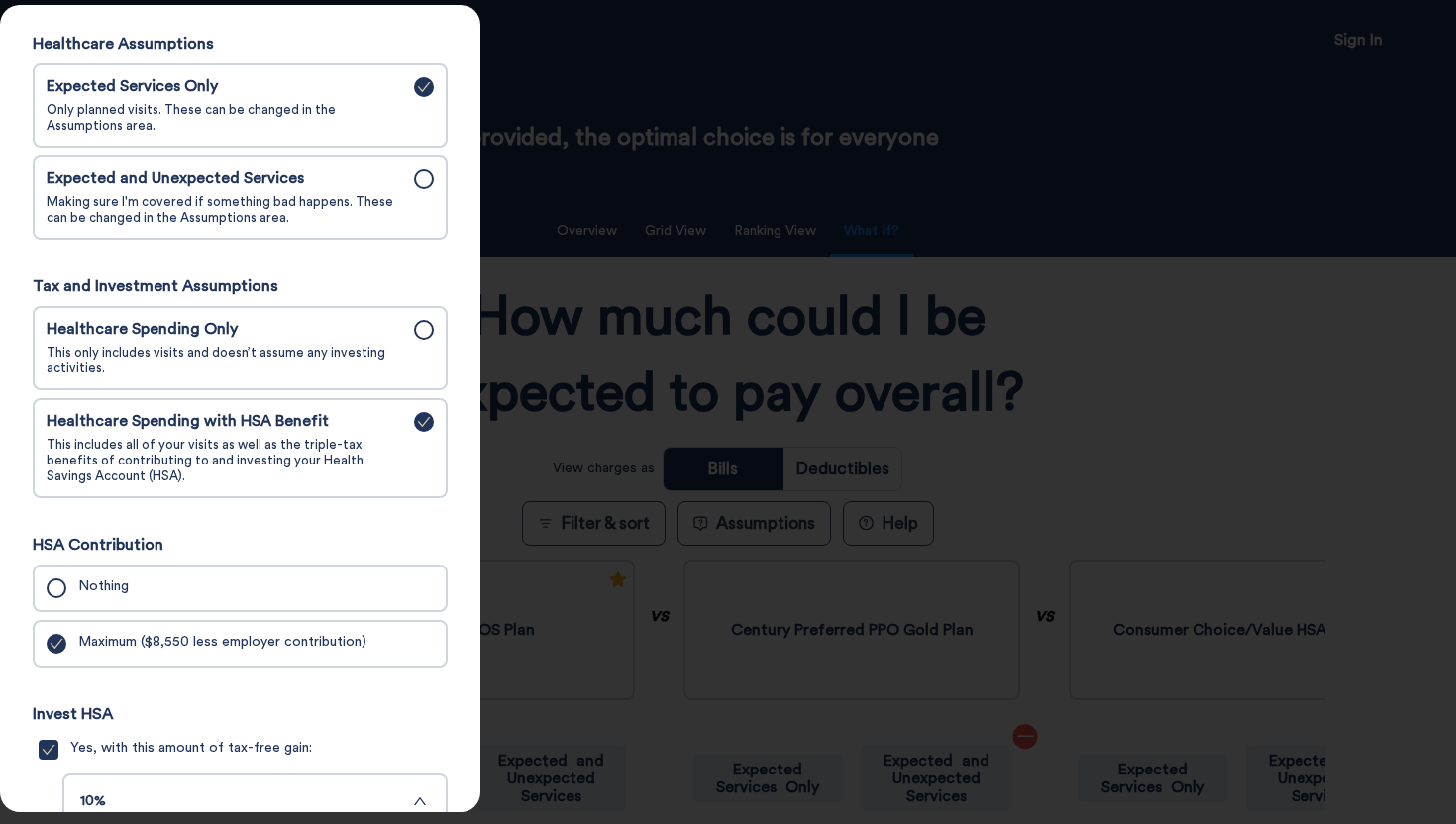 scroll, scrollTop: 312, scrollLeft: 0, axis: vertical 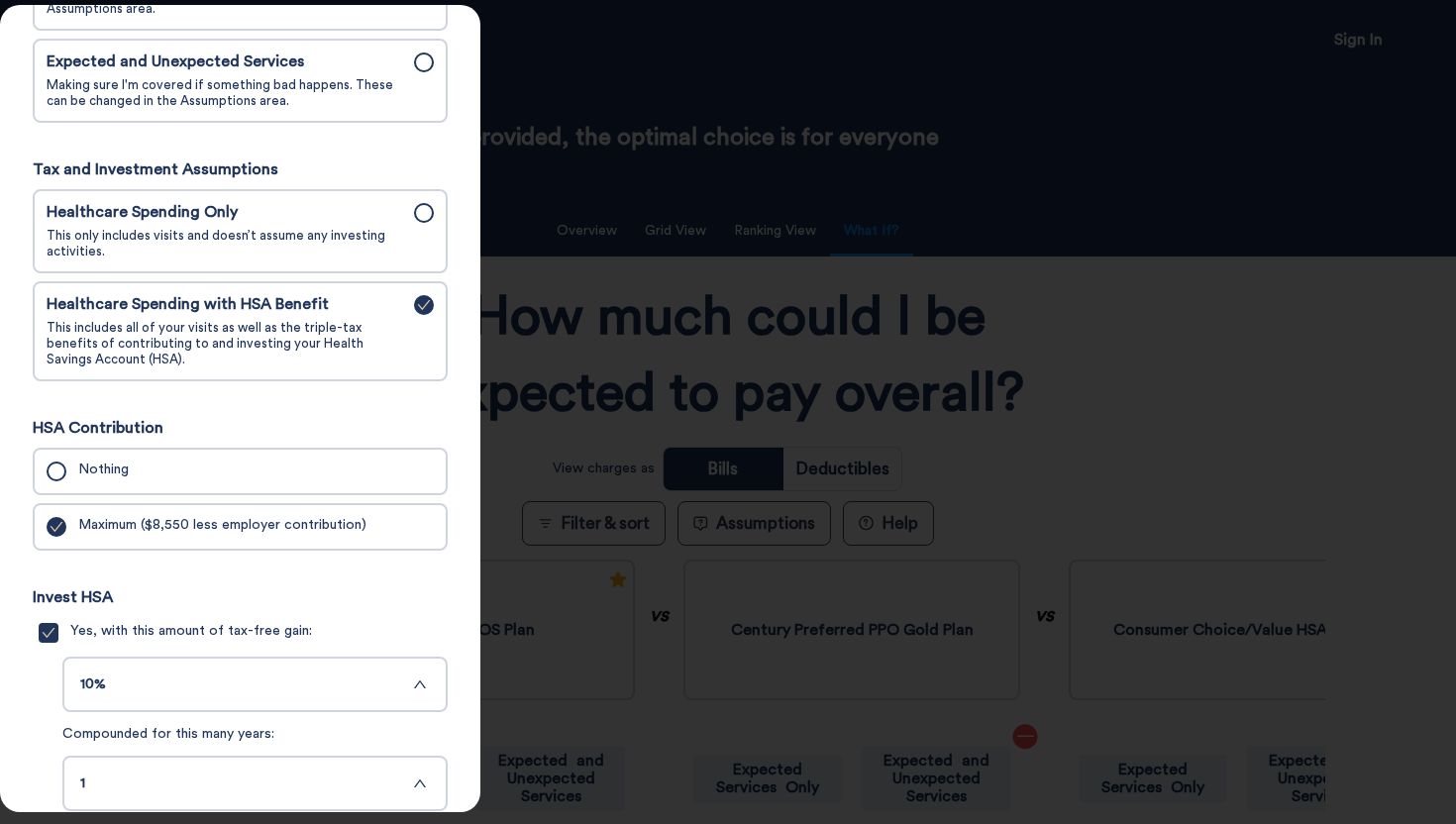 click at bounding box center [728, 412] 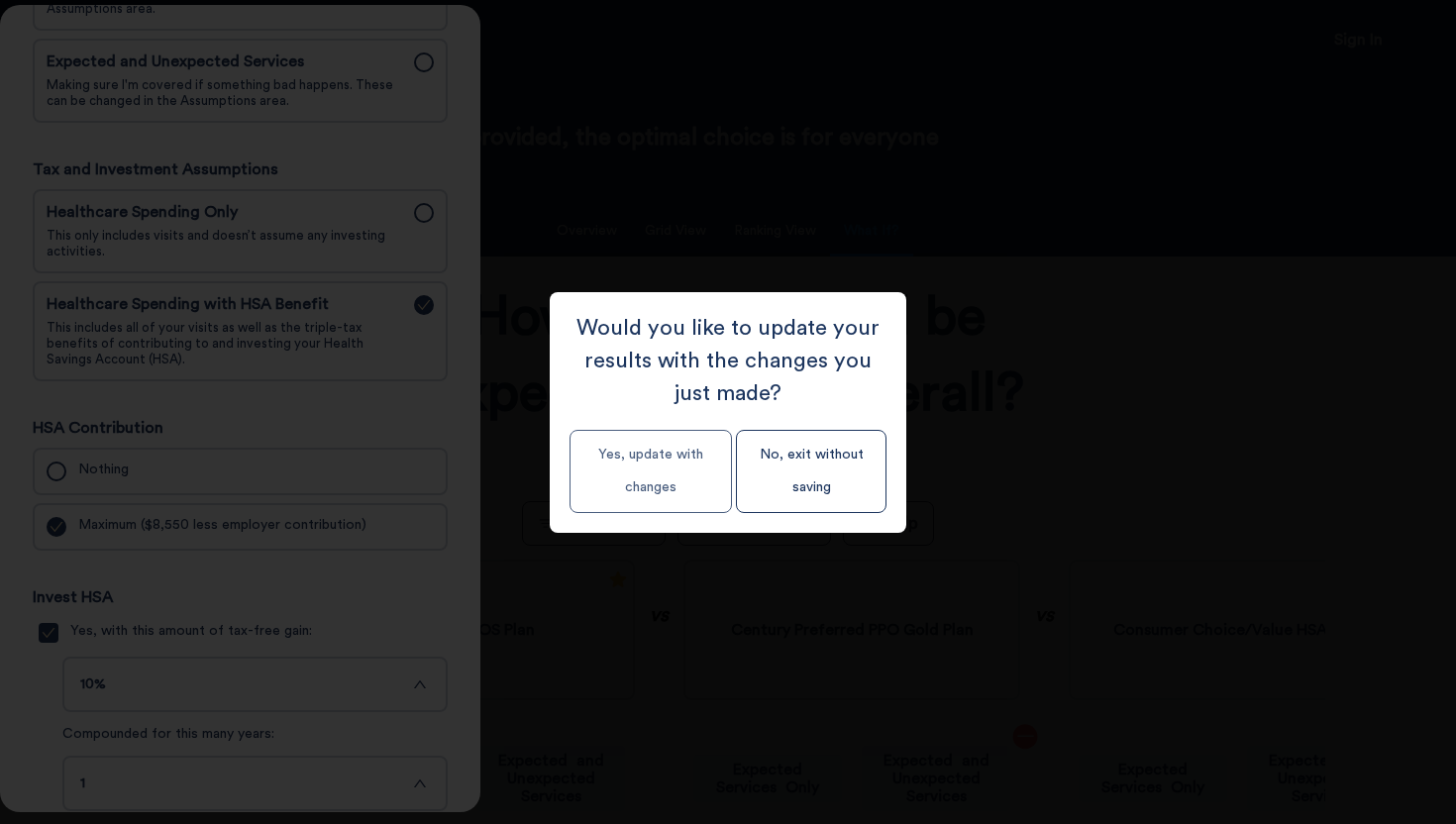 click on "Yes, update with changes" at bounding box center (651, 471) 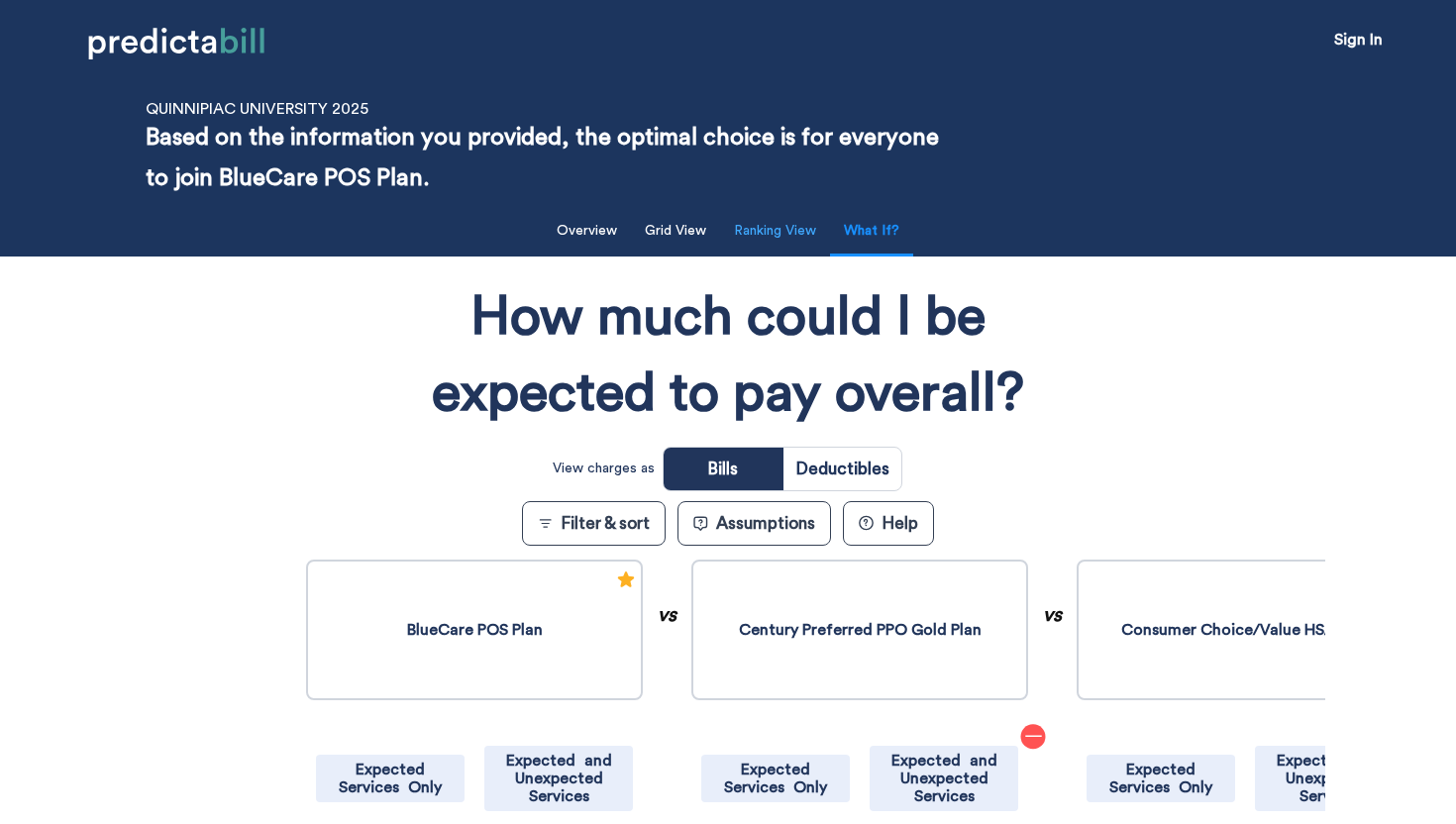 click on "Ranking View" at bounding box center (775, 231) 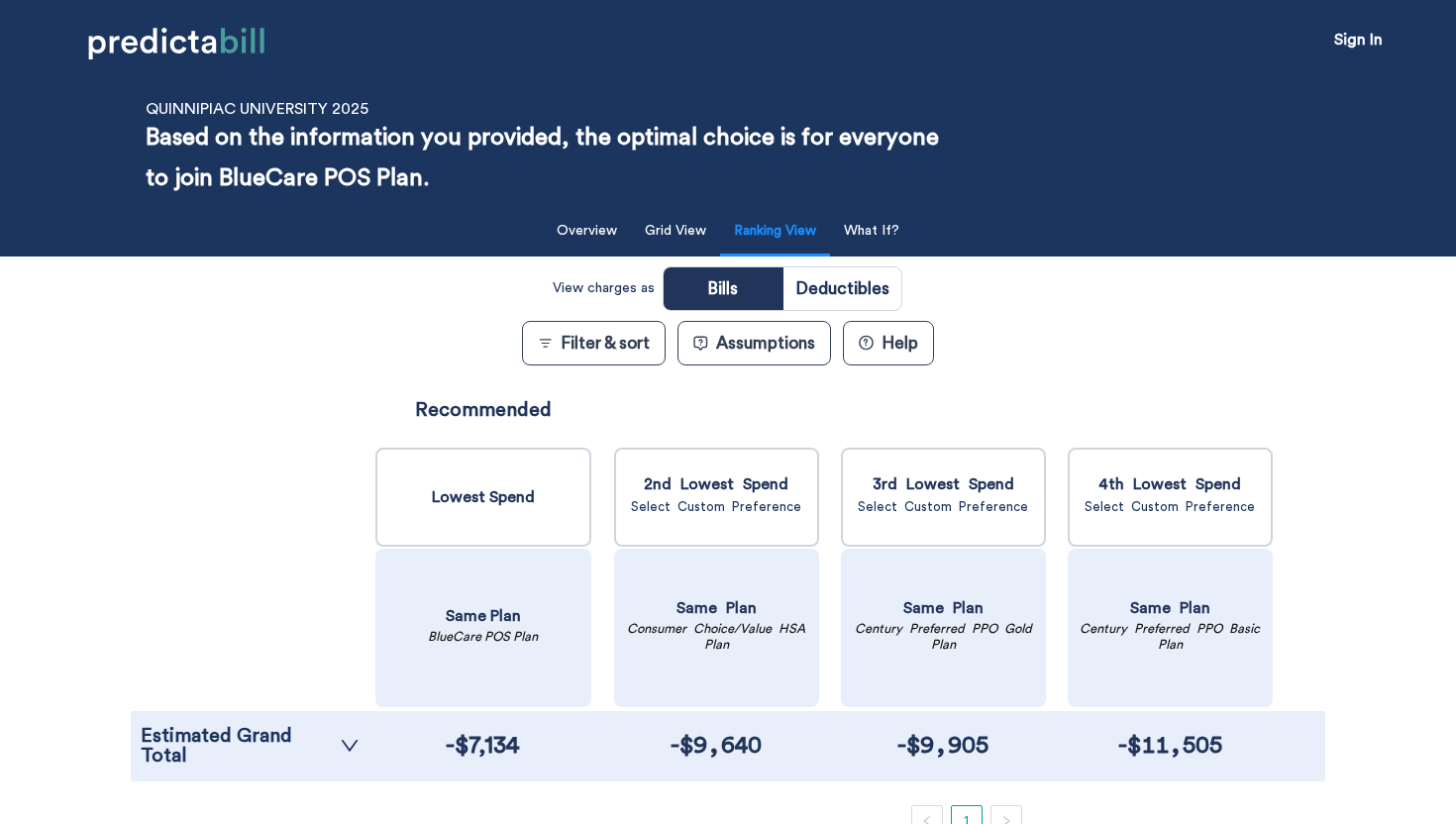drag, startPoint x: 311, startPoint y: 550, endPoint x: 707, endPoint y: 375, distance: 432.945 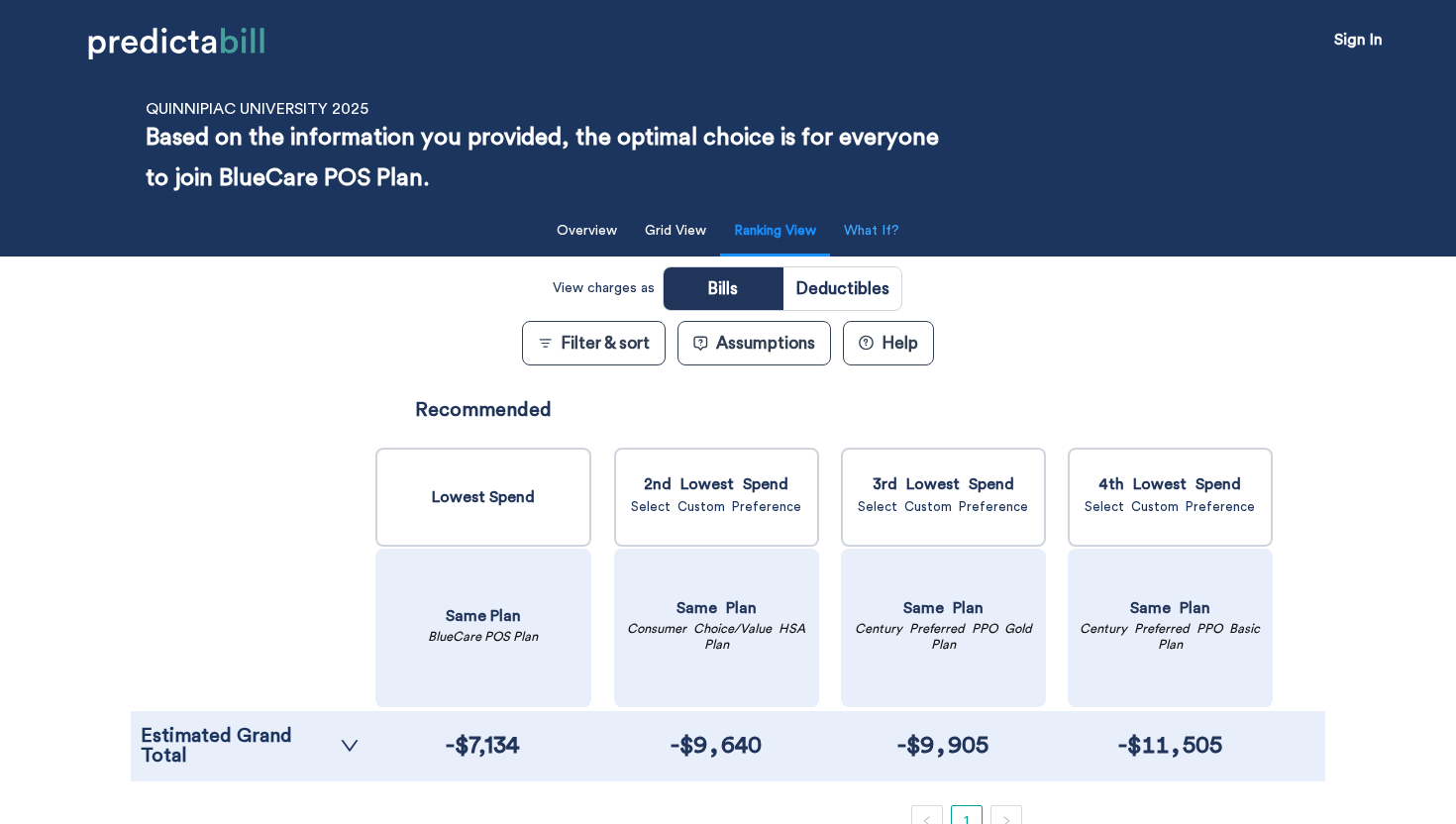click on "What If?" at bounding box center (872, 231) 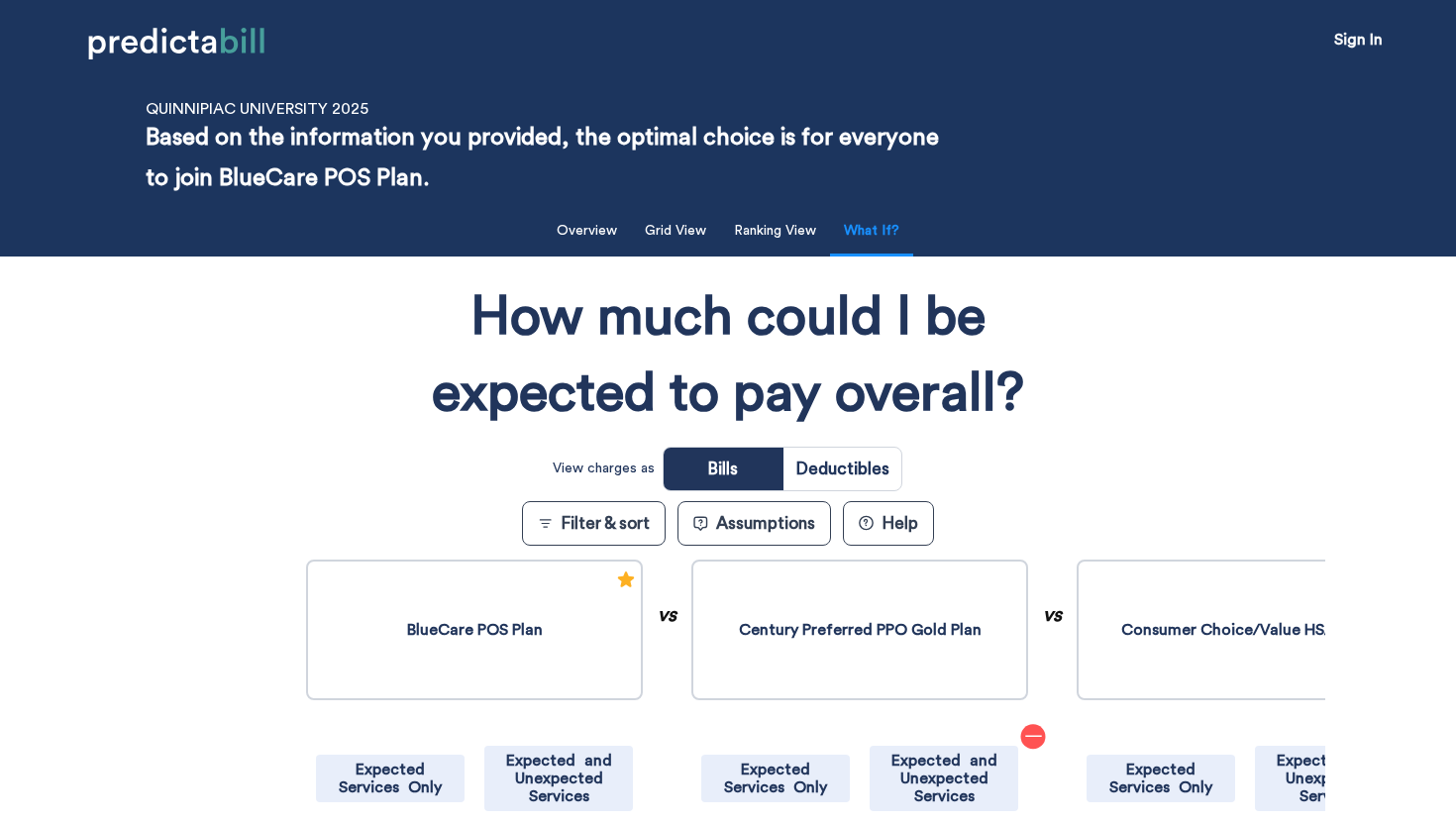 click on "How much could I be expected to pay overall?   View charges as Bills Deductibles Filter & sort Assumptions ? Help HSA Benefit Employer Contribution Individual Total Family Total Enrollment Total Total (Selected Contribution) Reduced Tax Bill from ... Personal Contribution IRS Maximum Contributi... Total Employer Contribution Total Total (-) Tax Rate Total Total (x) Investment Gains on Em... Employer Contribution Total Investment Performance Total Total (x) Reduced Tax Bill on In... Investment Gains on Pe... Personal Contribution Total Investment Performance Total Total (x) Tax Rate Total Total (x) Total Premiums Before Baby Monthly Premiums Total Number of Months Total Total (x) After Baby Monthly Premiums Total Number of Months Total Total (x) Total Healthcare Spending Medical Bills Baby's Nursery Total My Hospital Room Total My Labor & Delivery Total My Epidural Total My Unplanned Hospital ... Total Total Out-Of-Network Charges Cost of Visits Reimbursement from Insurance Total Total HRA Total   $0   $0" at bounding box center (727, 580) 